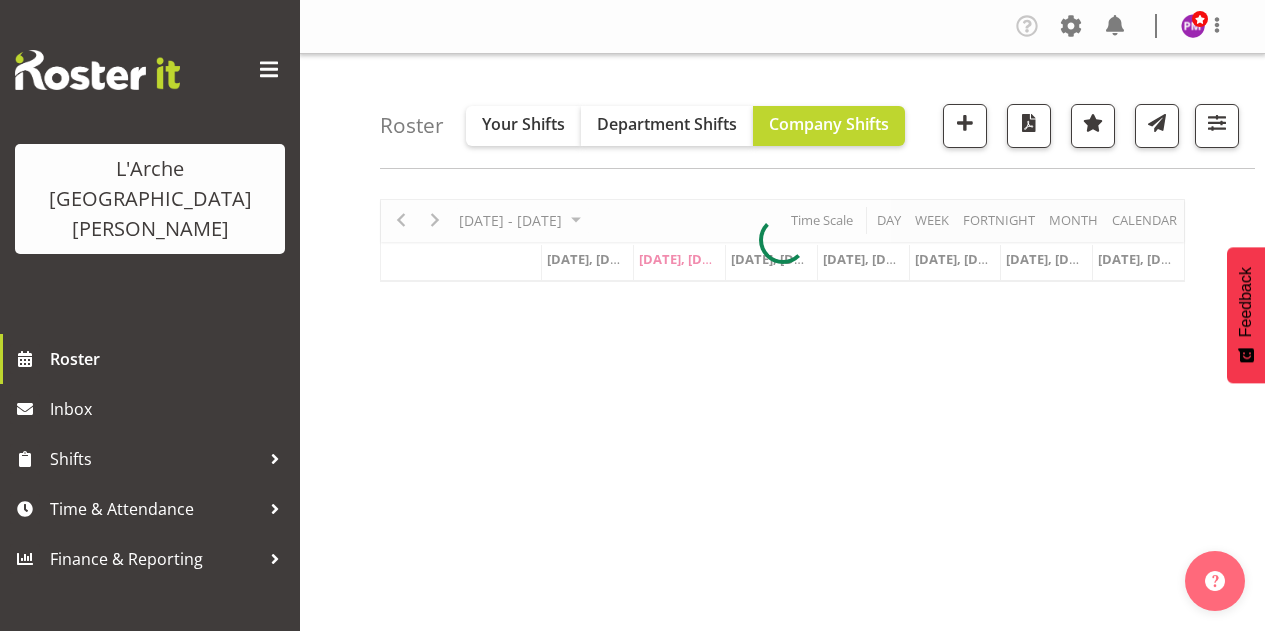 scroll, scrollTop: 0, scrollLeft: 0, axis: both 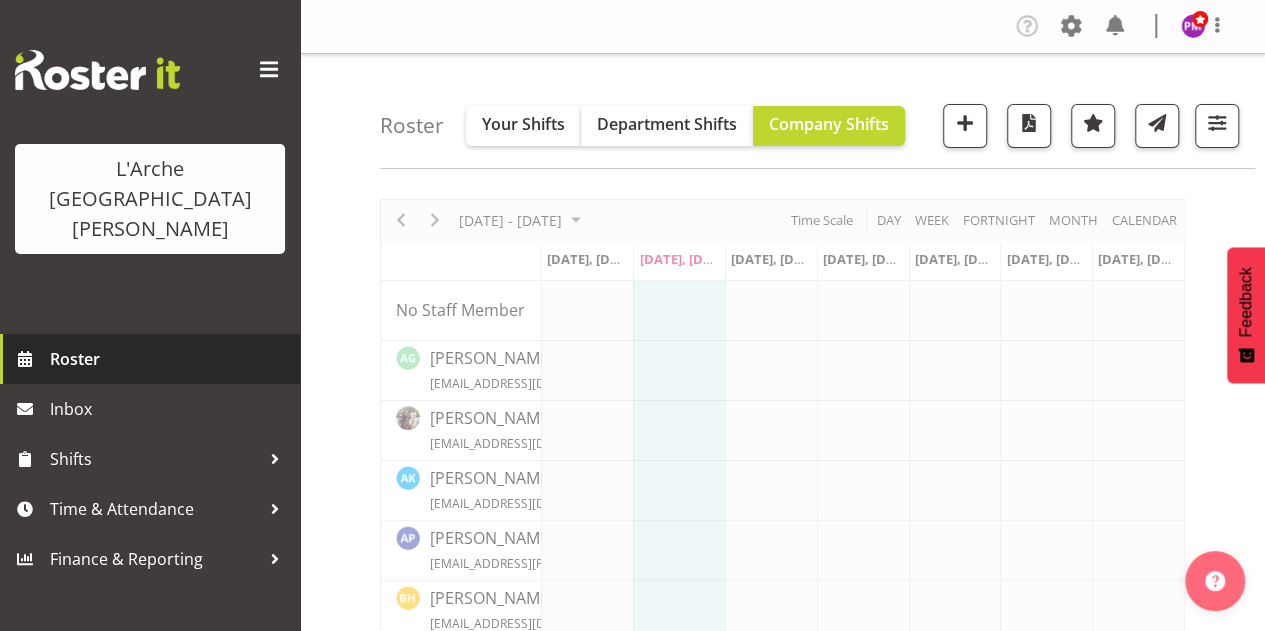 click on "Roster" at bounding box center (170, 359) 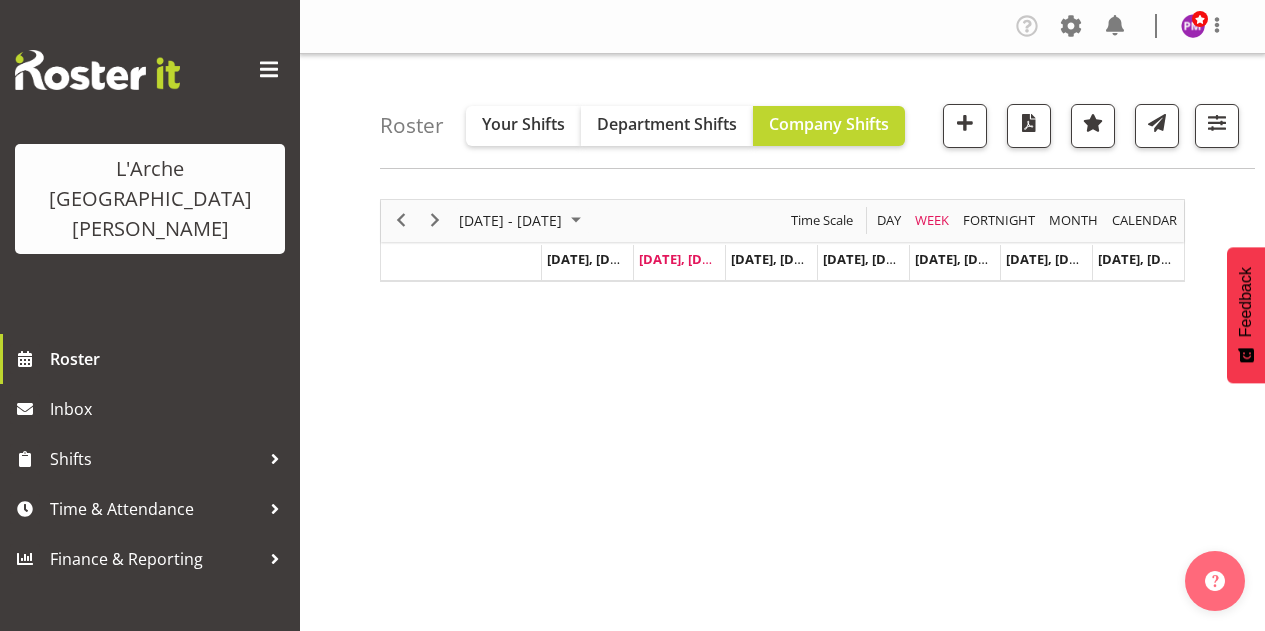 scroll, scrollTop: 0, scrollLeft: 0, axis: both 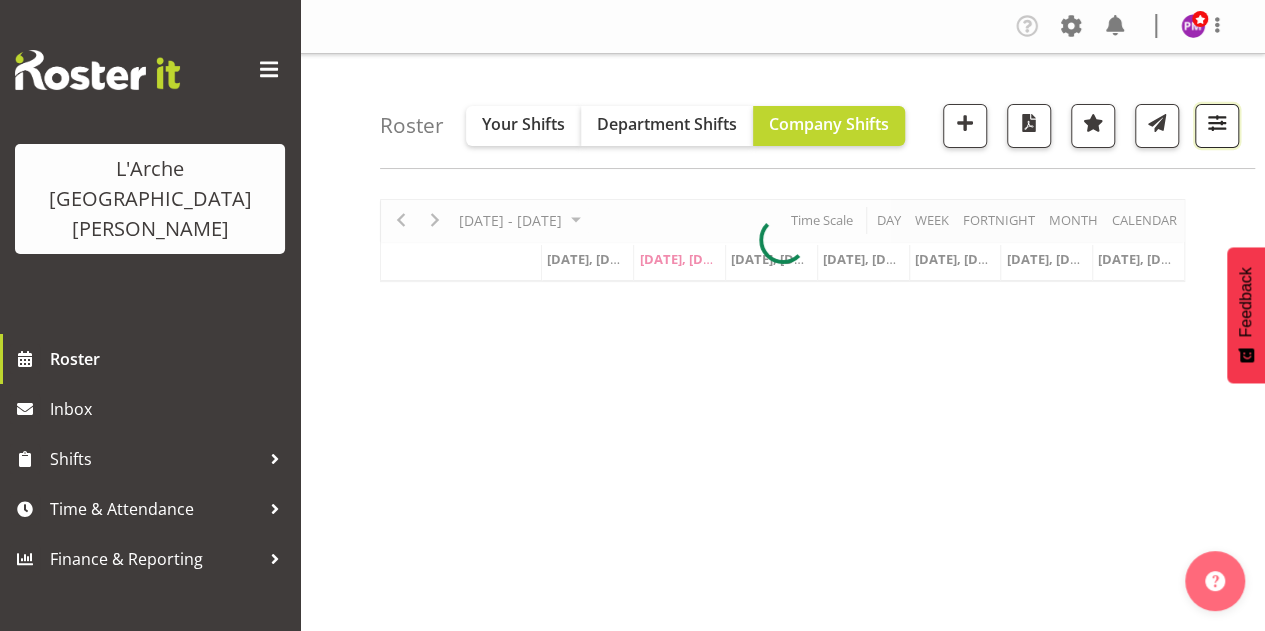 click at bounding box center (1217, 123) 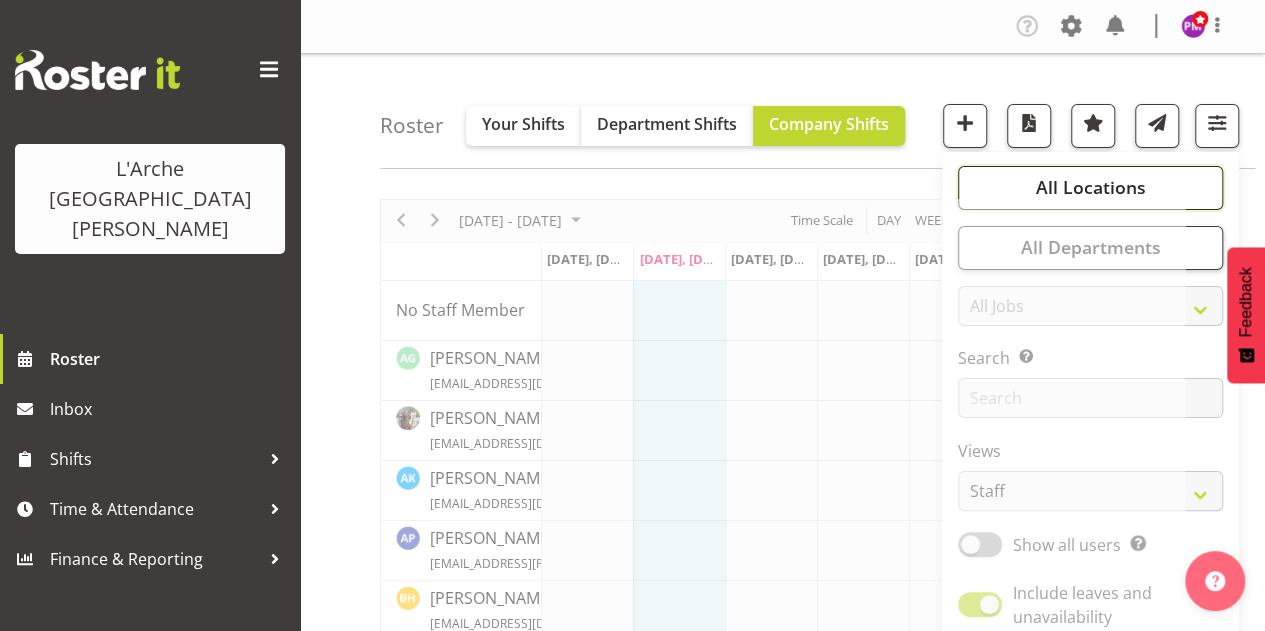 click on "All Locations" at bounding box center [1090, 187] 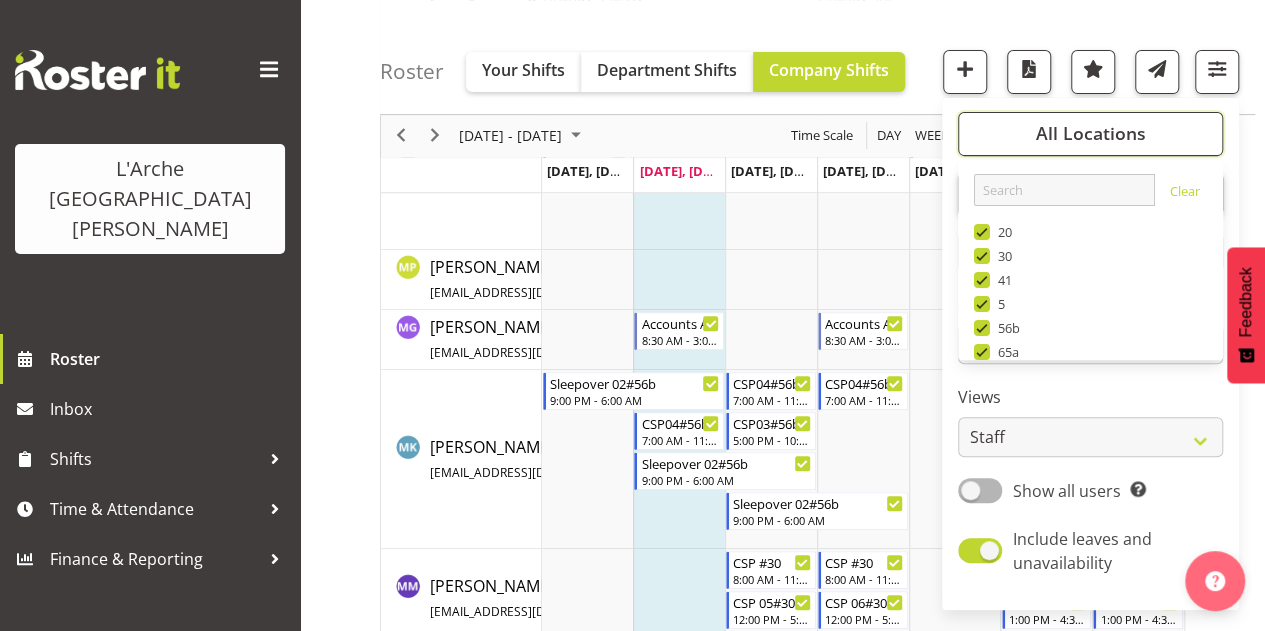 scroll, scrollTop: 4035, scrollLeft: 0, axis: vertical 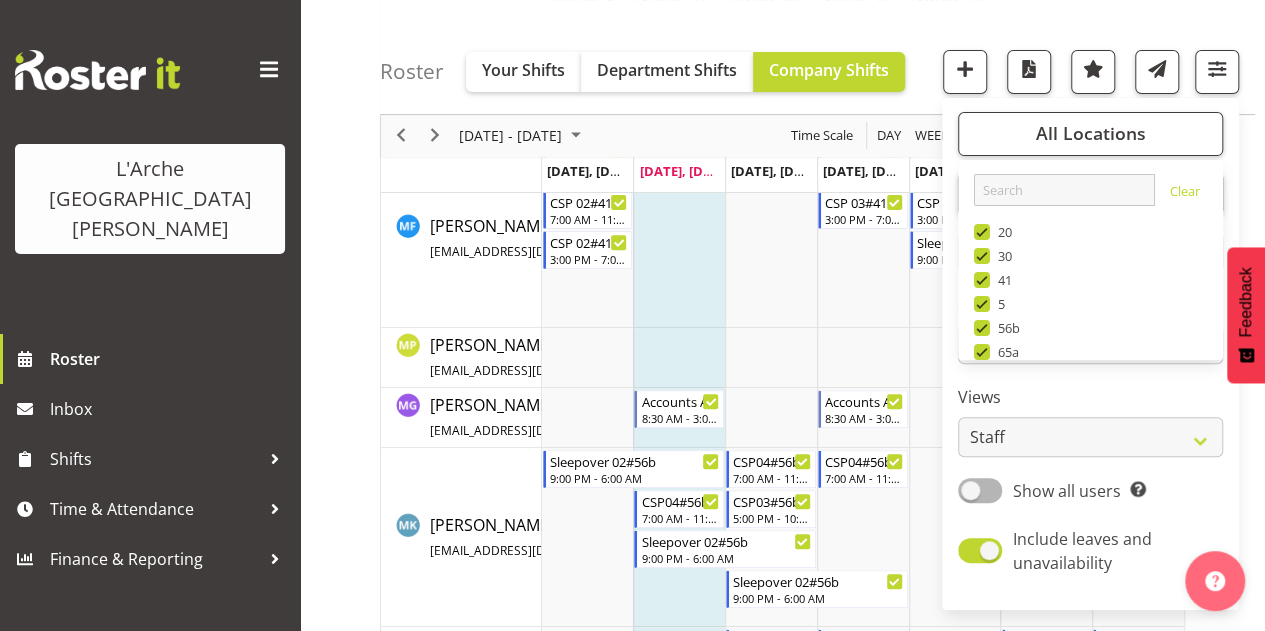 click on "Roster   Your Shifts
Department Shifts
Company Shifts
All Locations
Clear
20
30
41
5
56b
65a
73
Art and Music [GEOGRAPHIC_DATA]" at bounding box center [817, 57] 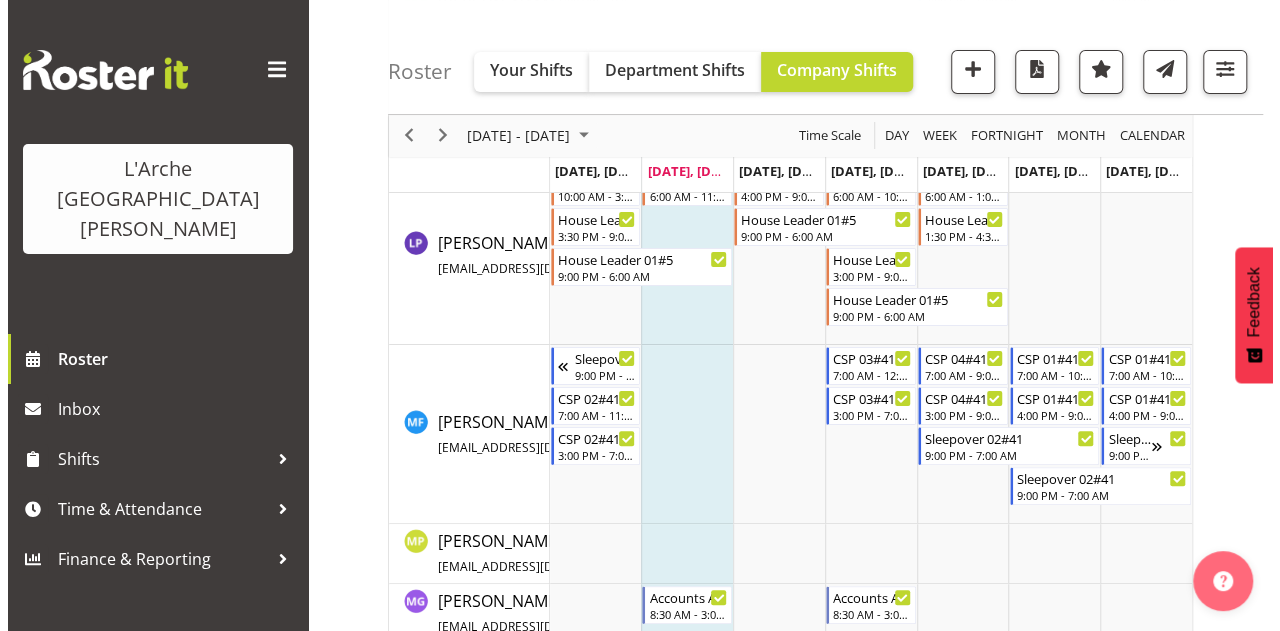 scroll, scrollTop: 3818, scrollLeft: 0, axis: vertical 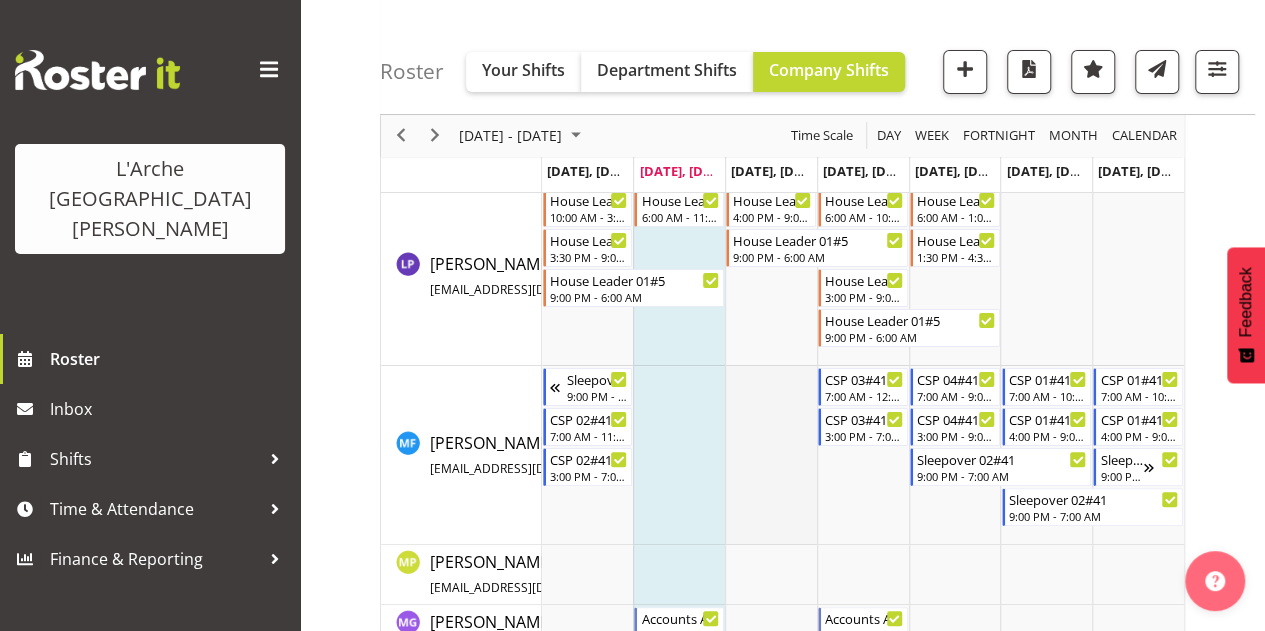click at bounding box center (771, 455) 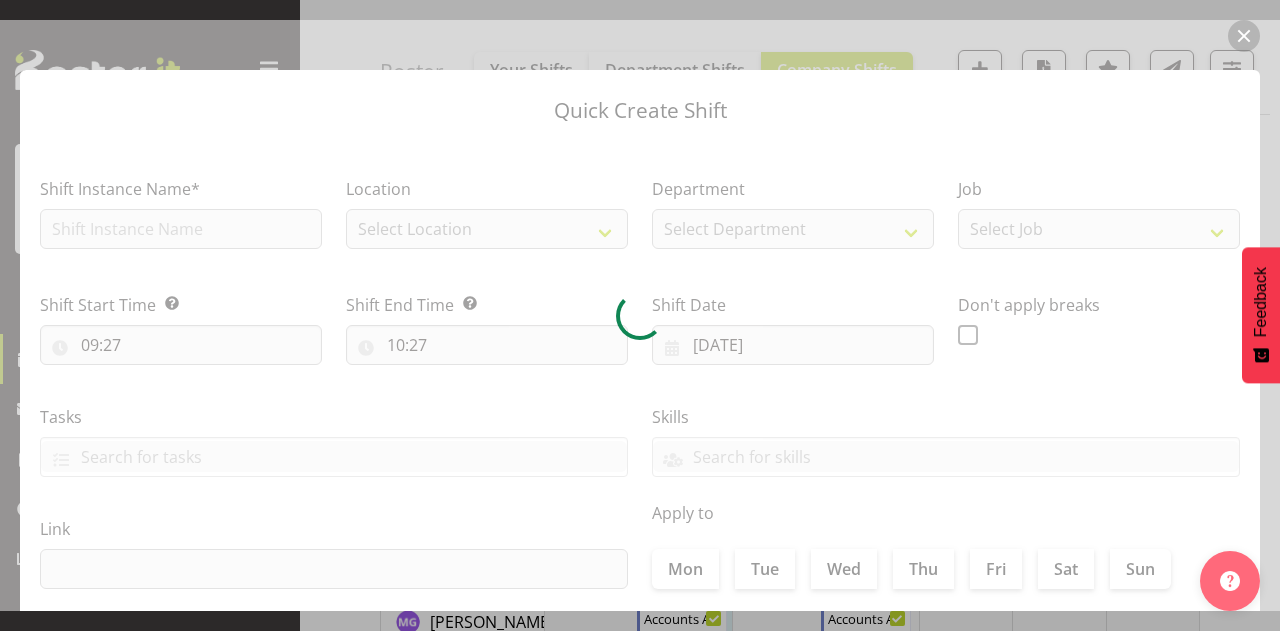 type on "[DATE]" 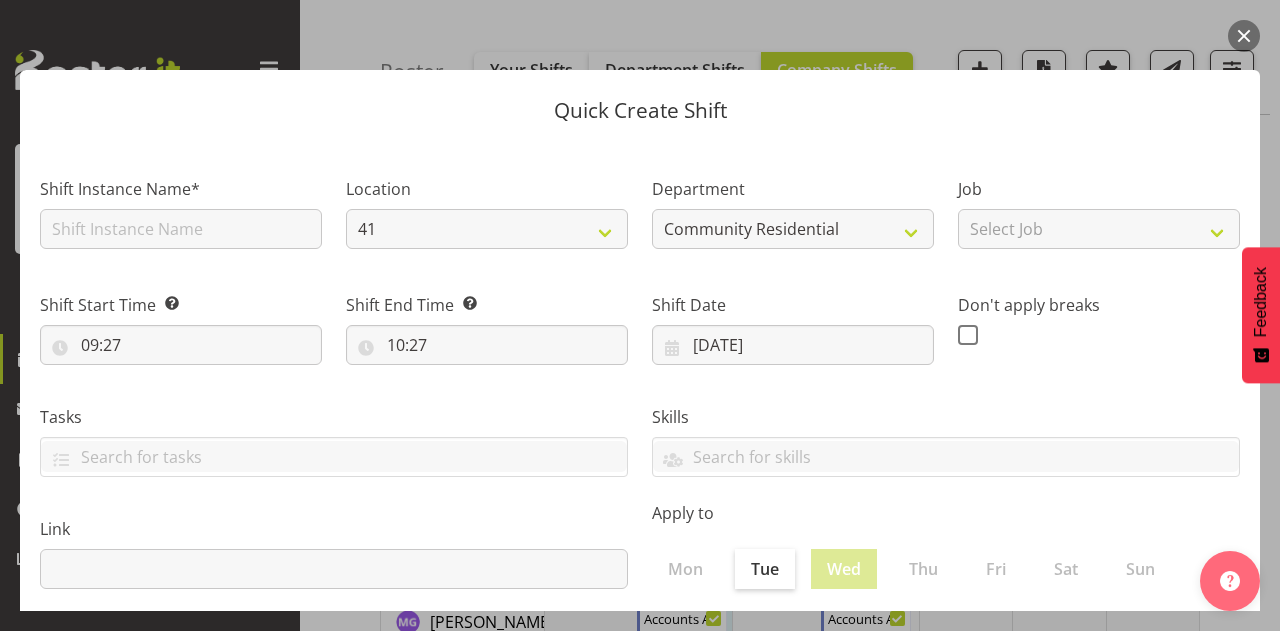 click at bounding box center [1244, 36] 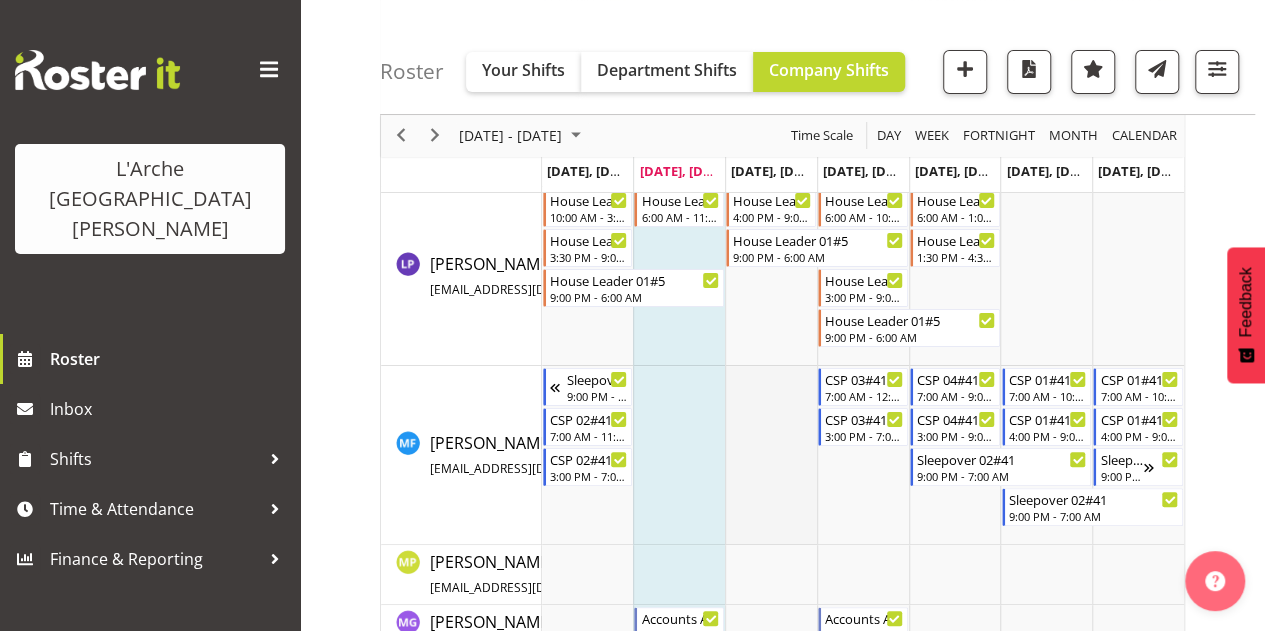 click at bounding box center (771, 455) 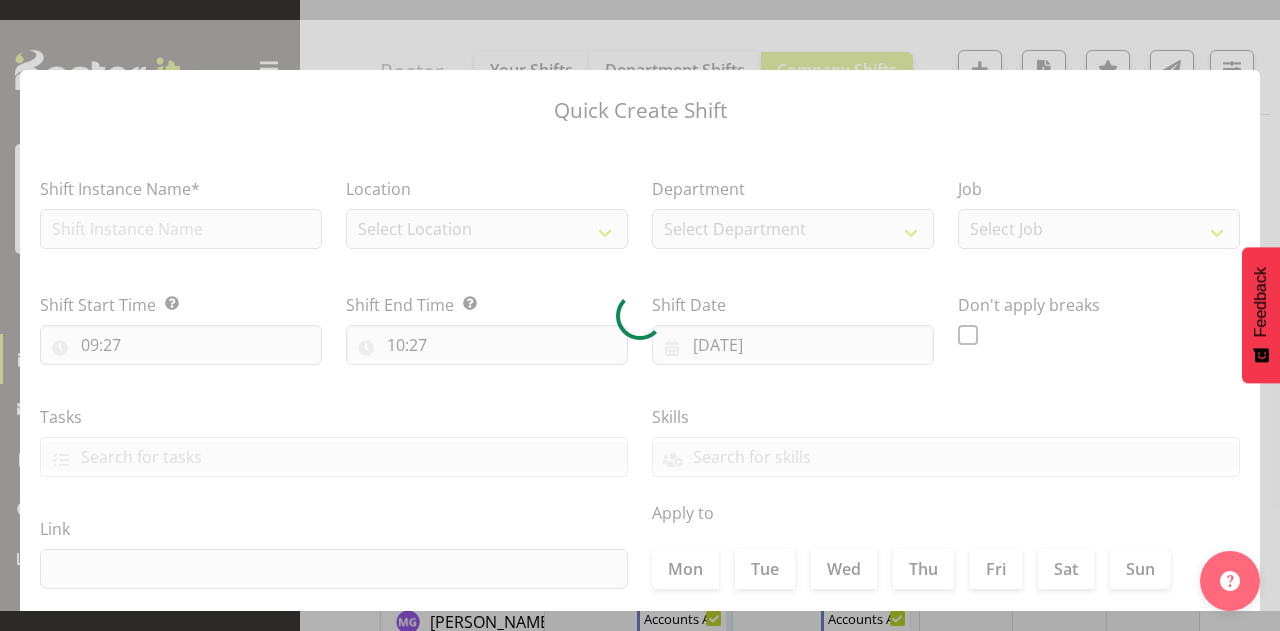 click at bounding box center (640, 315) 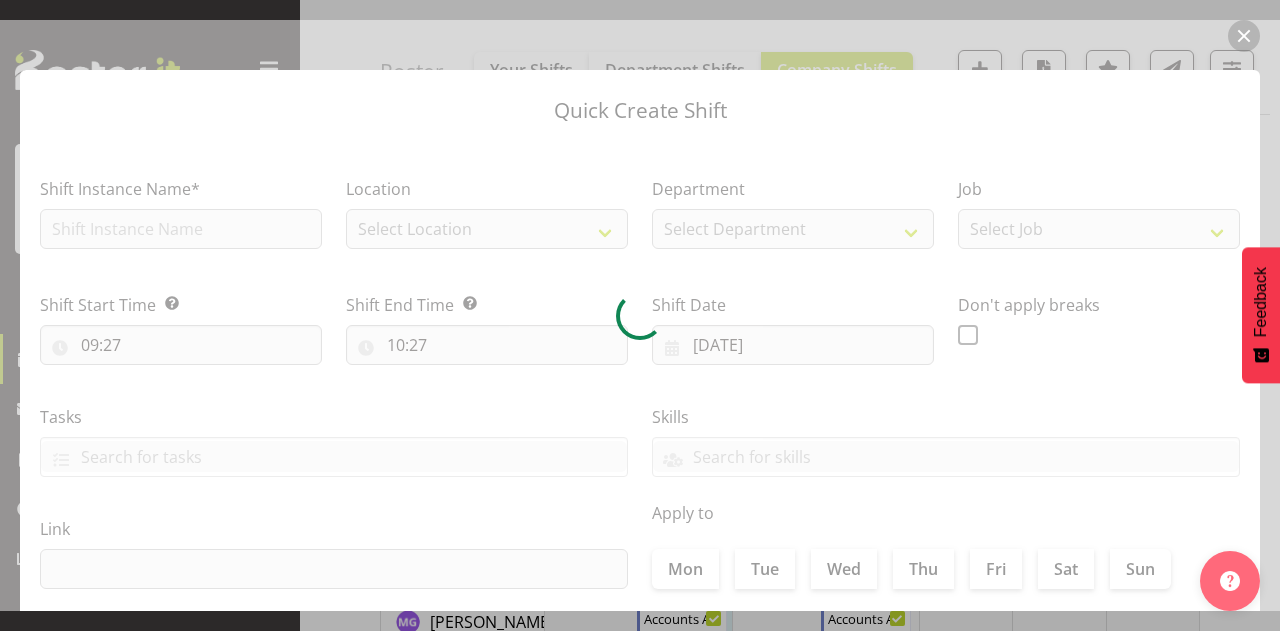 type on "[DATE]" 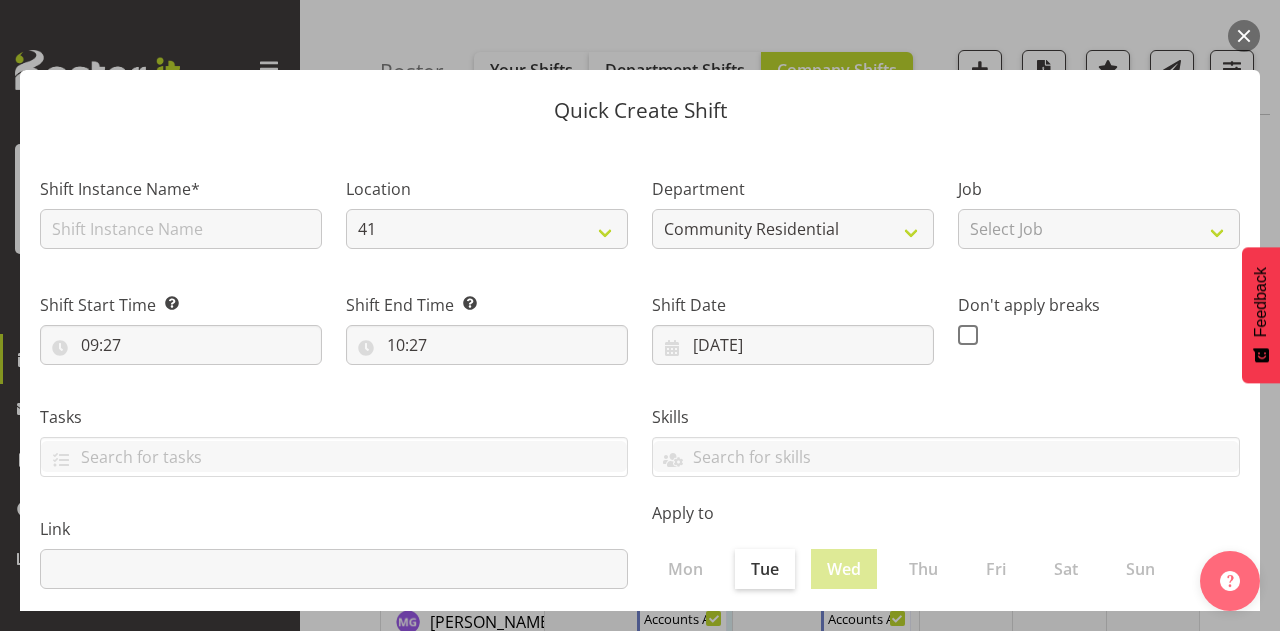 click at bounding box center [1244, 36] 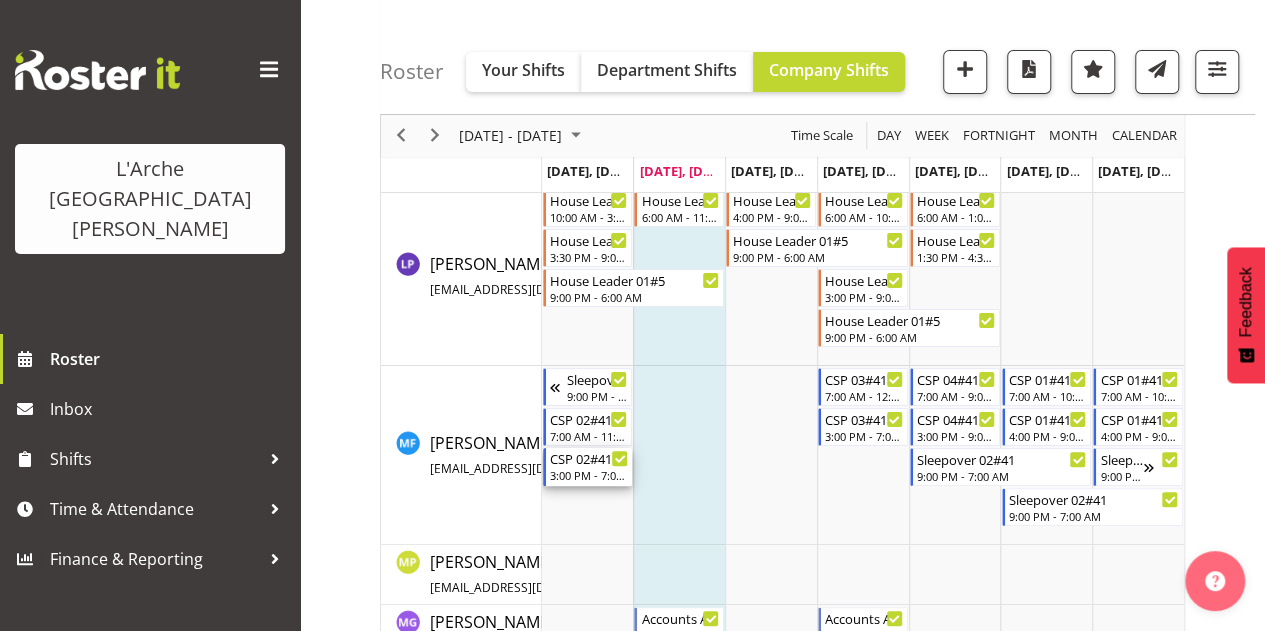 click on "CSP 02#41" at bounding box center (589, 458) 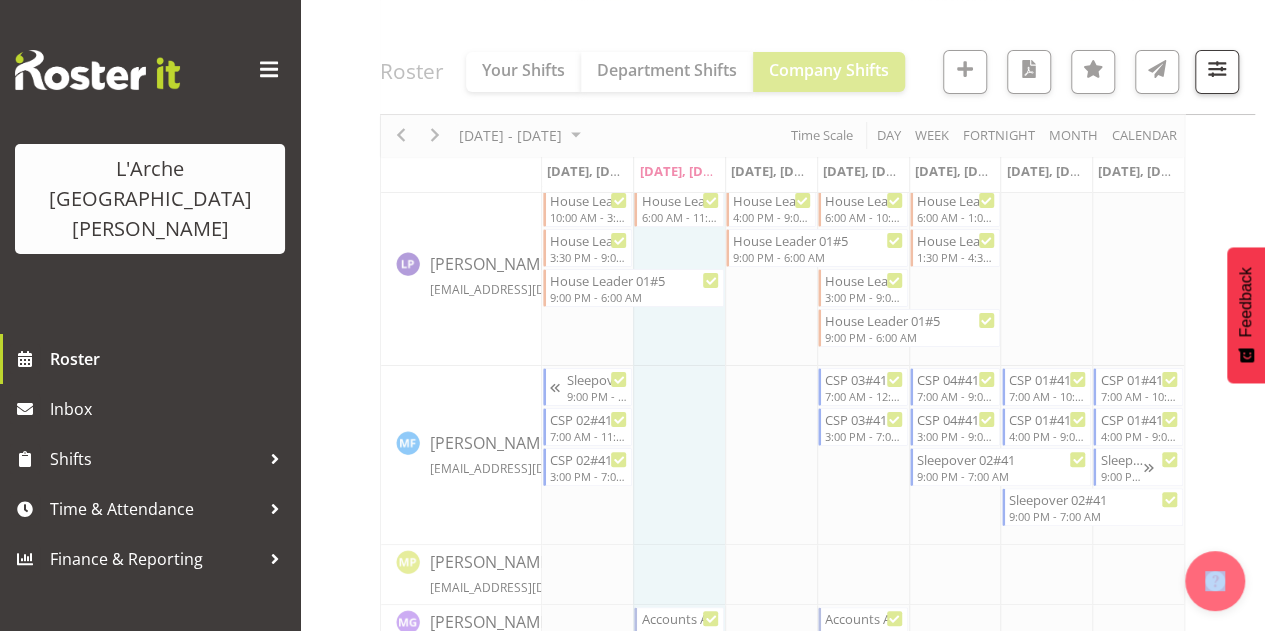 click at bounding box center (782, -551) 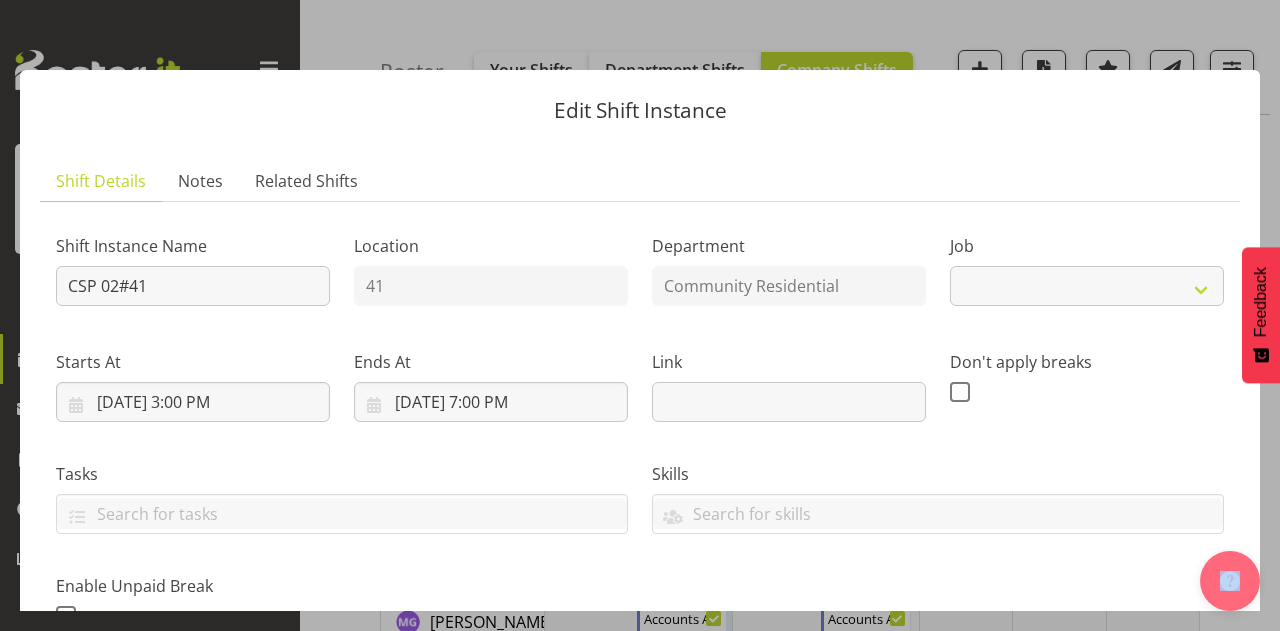 select on "2" 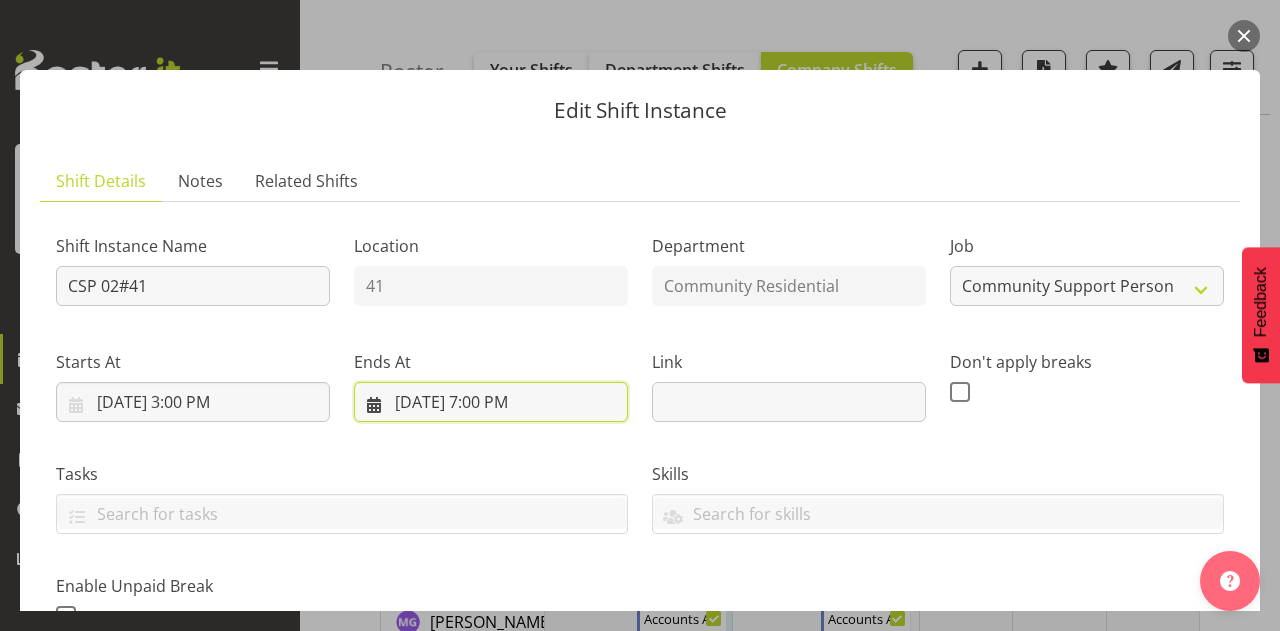 click on "[DATE] 7:00 PM" at bounding box center [491, 402] 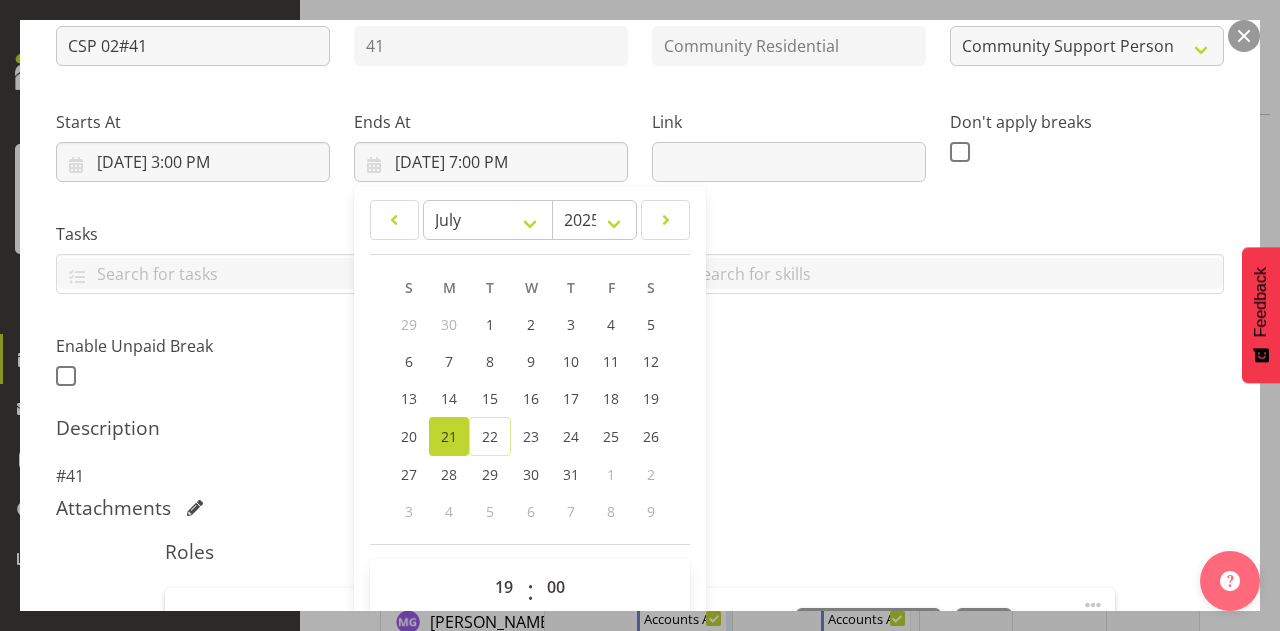 scroll, scrollTop: 270, scrollLeft: 0, axis: vertical 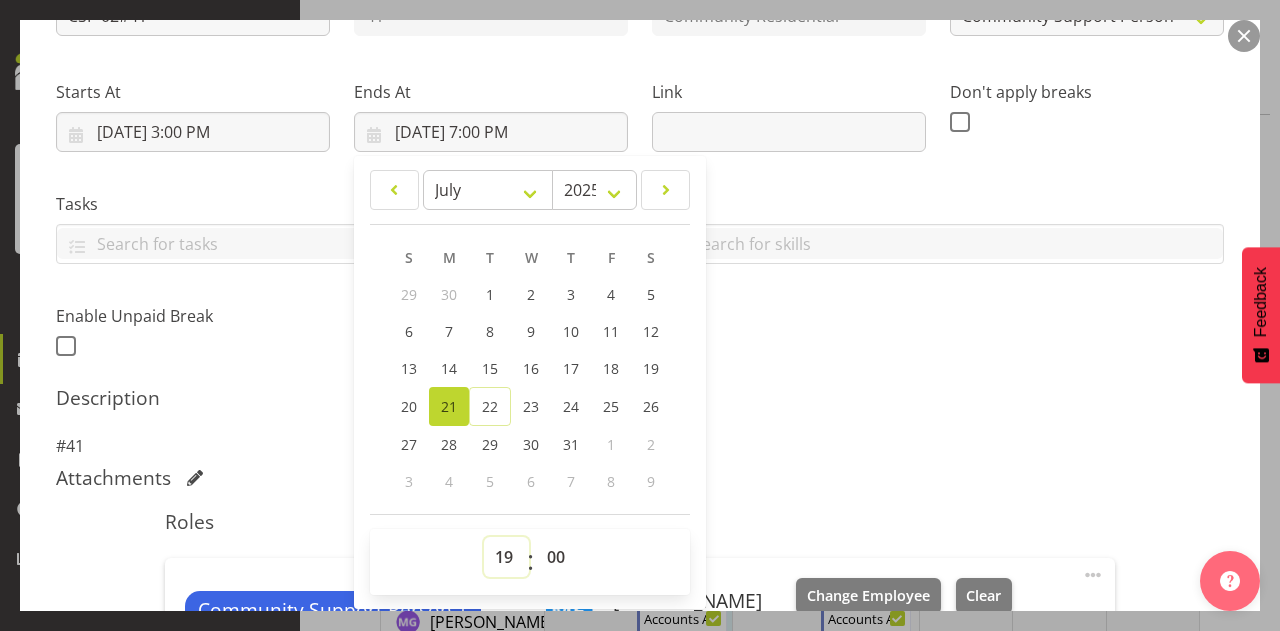 click on "00   01   02   03   04   05   06   07   08   09   10   11   12   13   14   15   16   17   18   19   20   21   22   23" at bounding box center (506, 557) 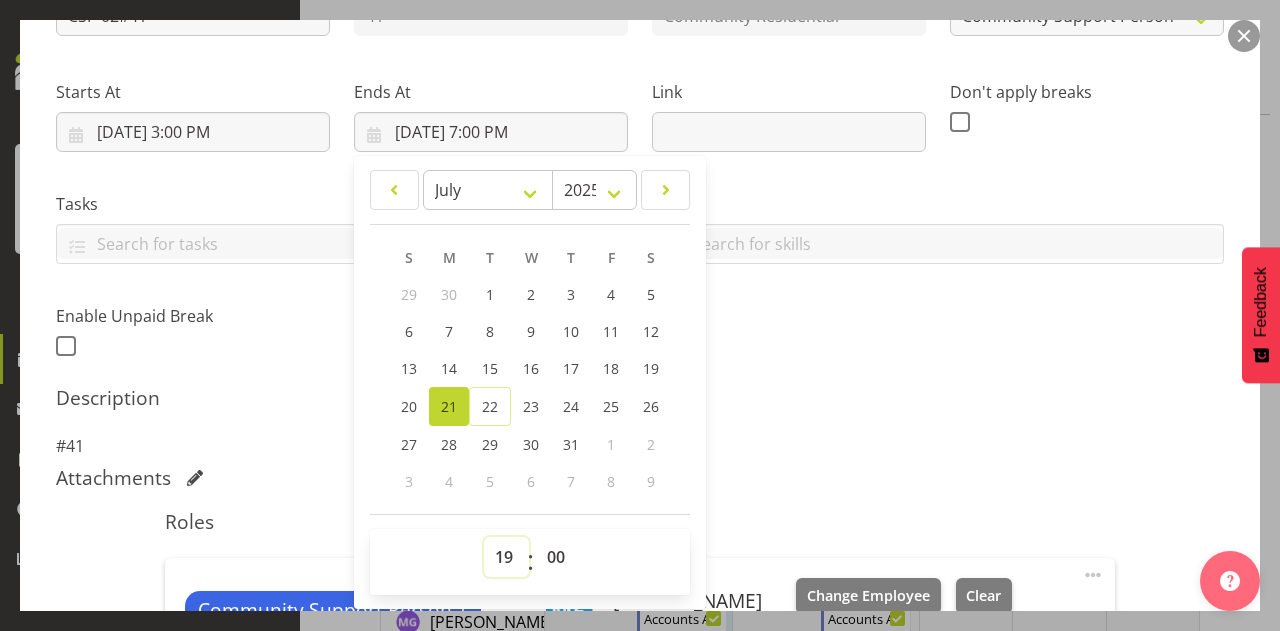 select on "21" 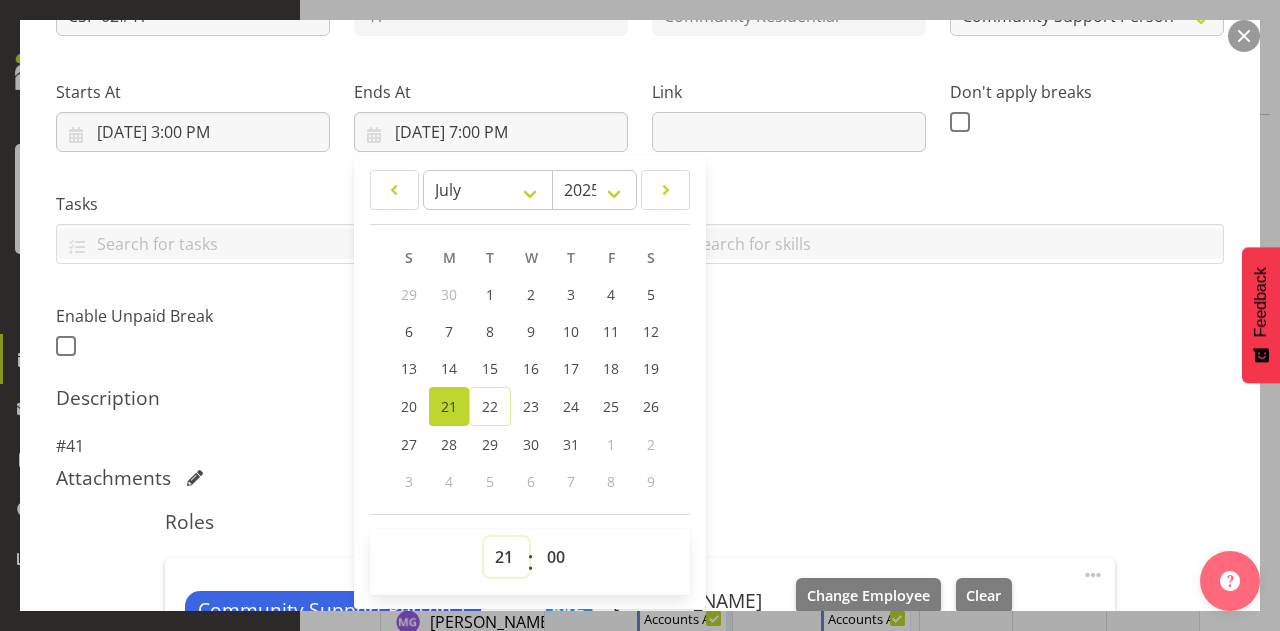 click on "00   01   02   03   04   05   06   07   08   09   10   11   12   13   14   15   16   17   18   19   20   21   22   23" at bounding box center [506, 557] 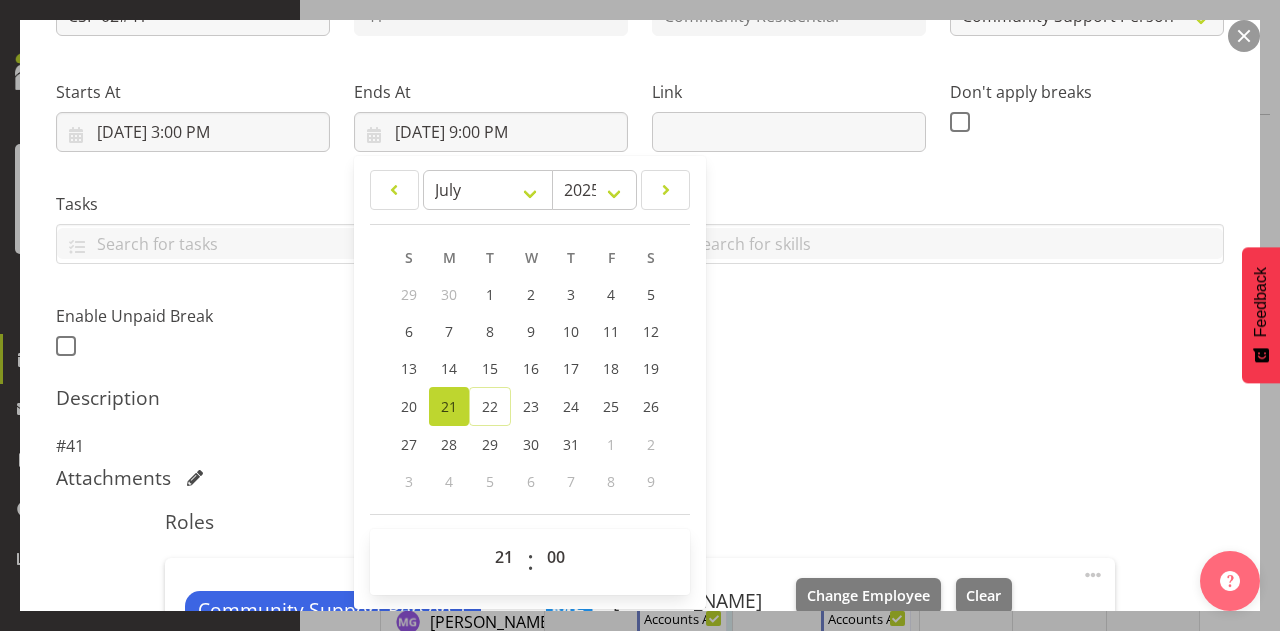 click on "Description" at bounding box center (640, 398) 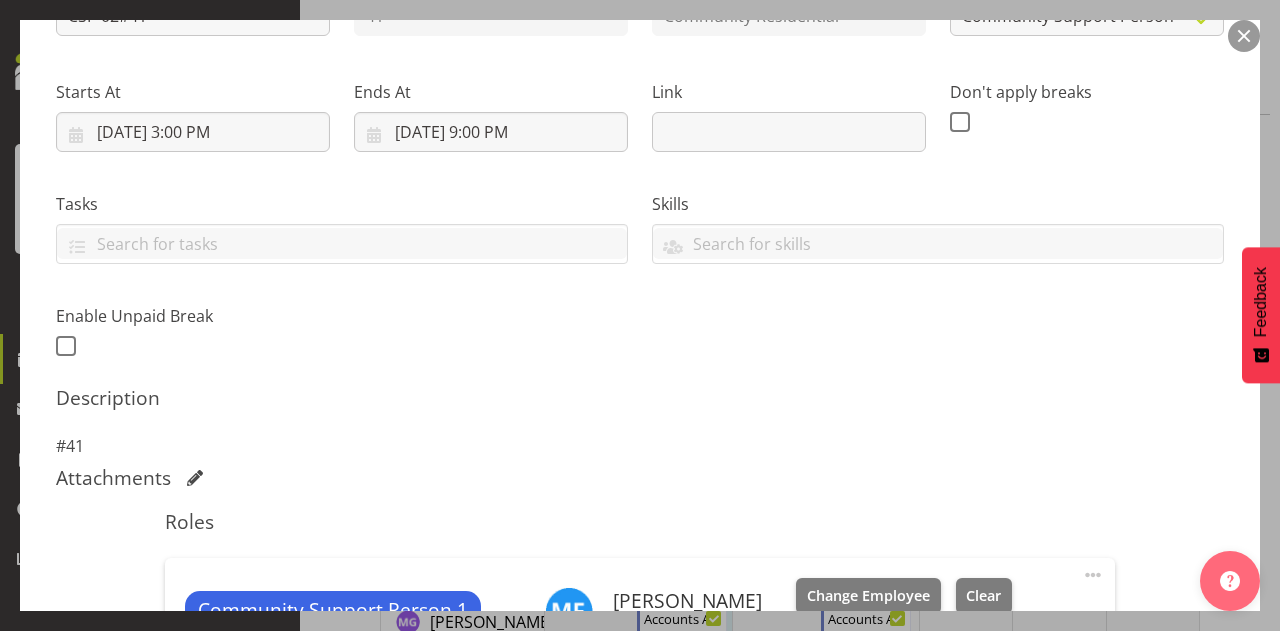 drag, startPoint x: 1268, startPoint y: 207, endPoint x: 1198, endPoint y: 64, distance: 159.2137 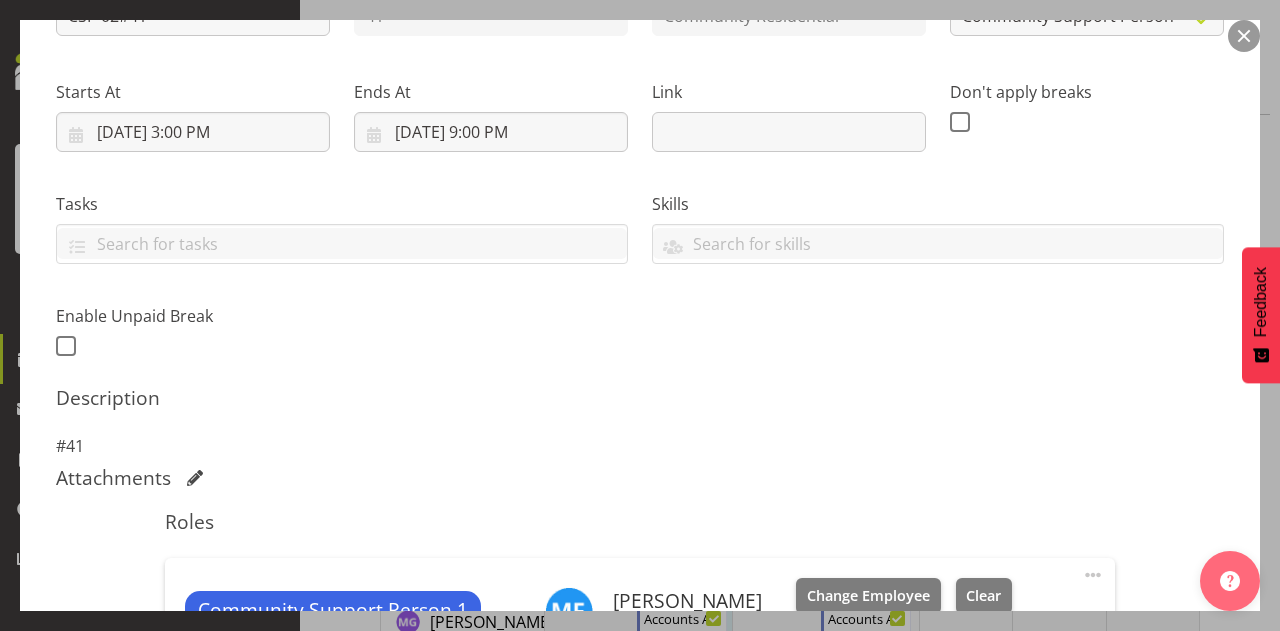 click on "Don't apply breaks" at bounding box center (1087, 108) 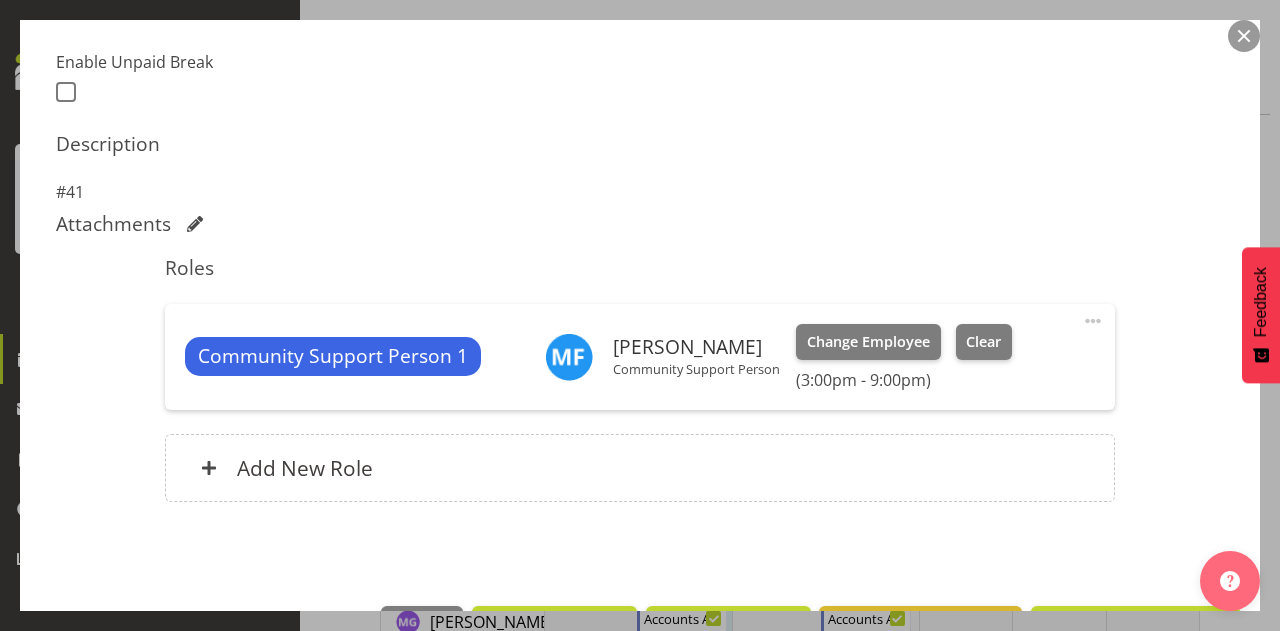 scroll, scrollTop: 590, scrollLeft: 0, axis: vertical 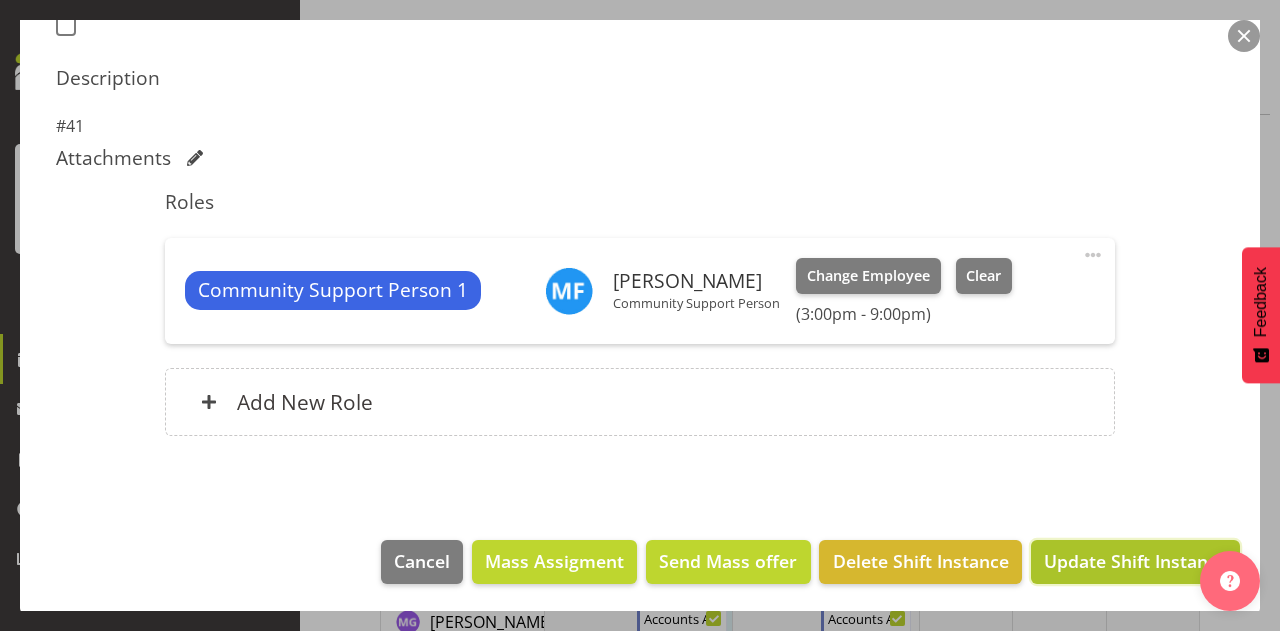 click on "Update Shift Instance" at bounding box center (1135, 561) 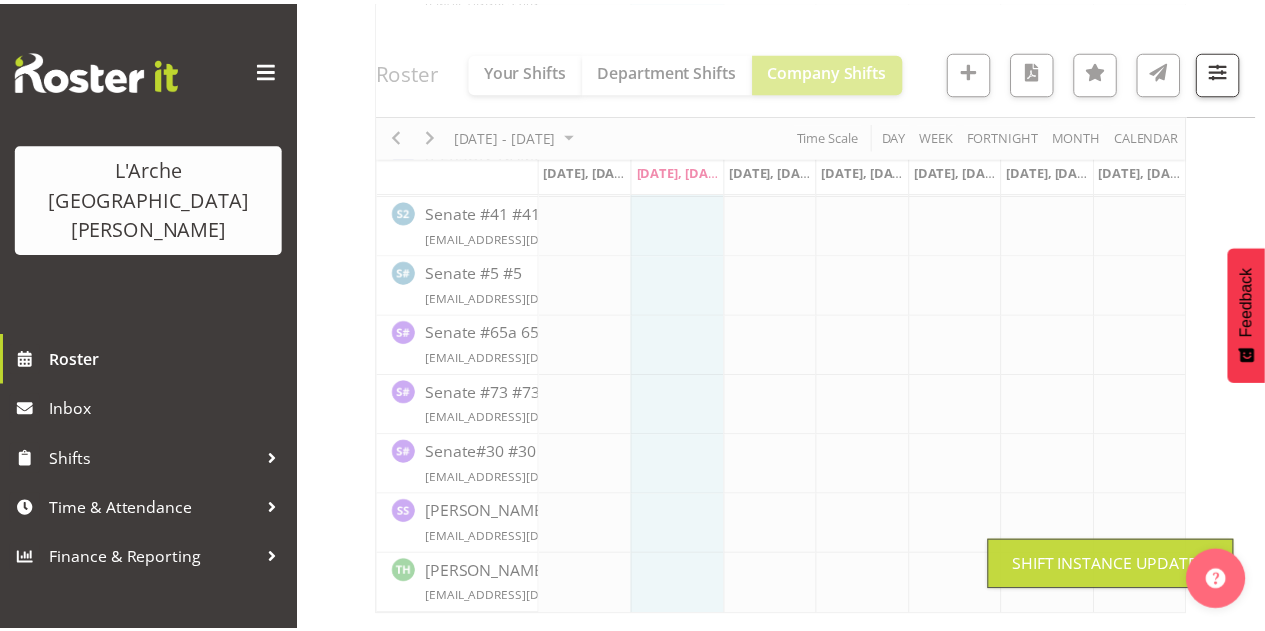 scroll, scrollTop: 2784, scrollLeft: 0, axis: vertical 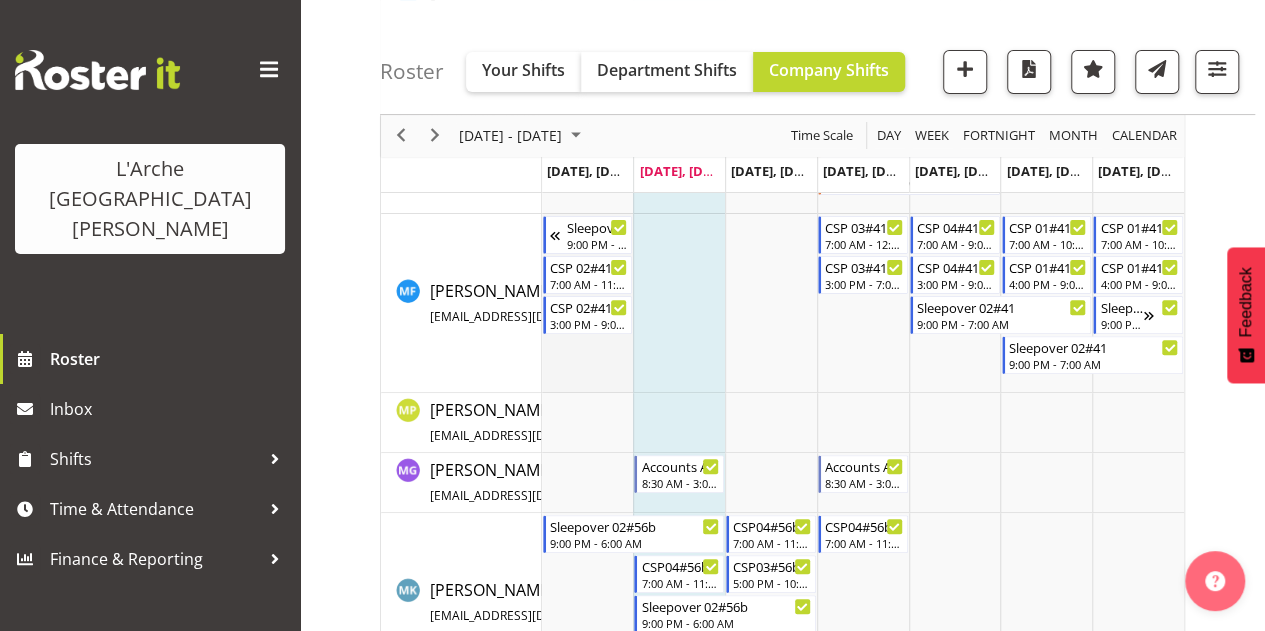 click at bounding box center (588, 303) 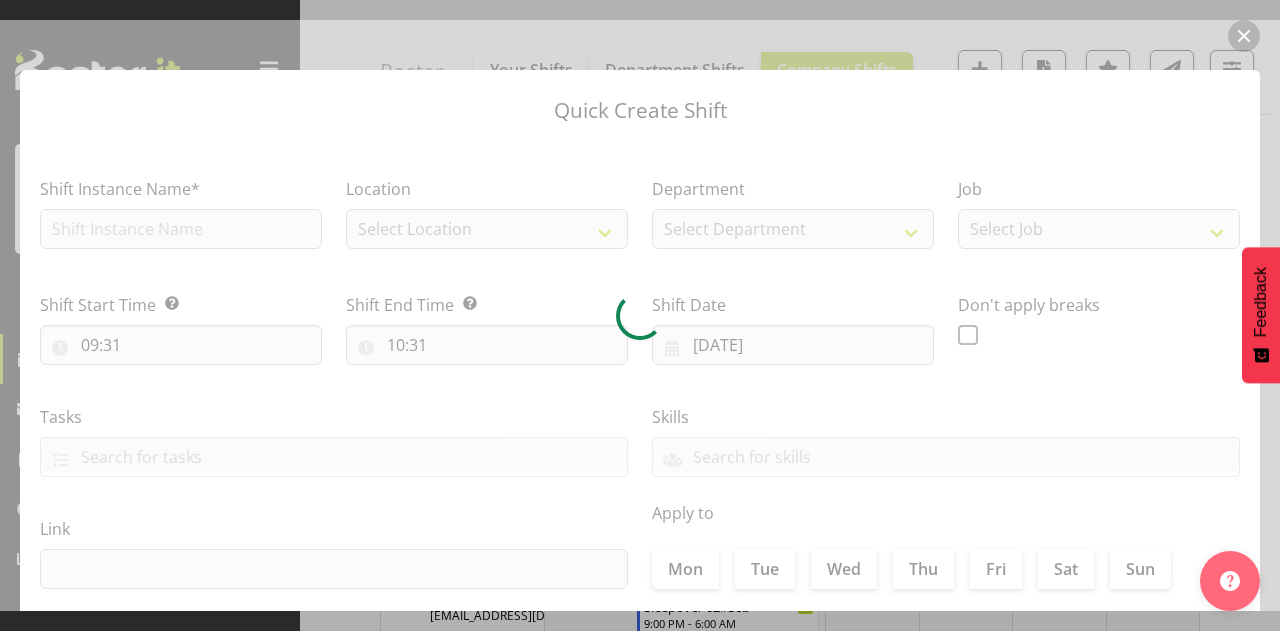 type on "[DATE]" 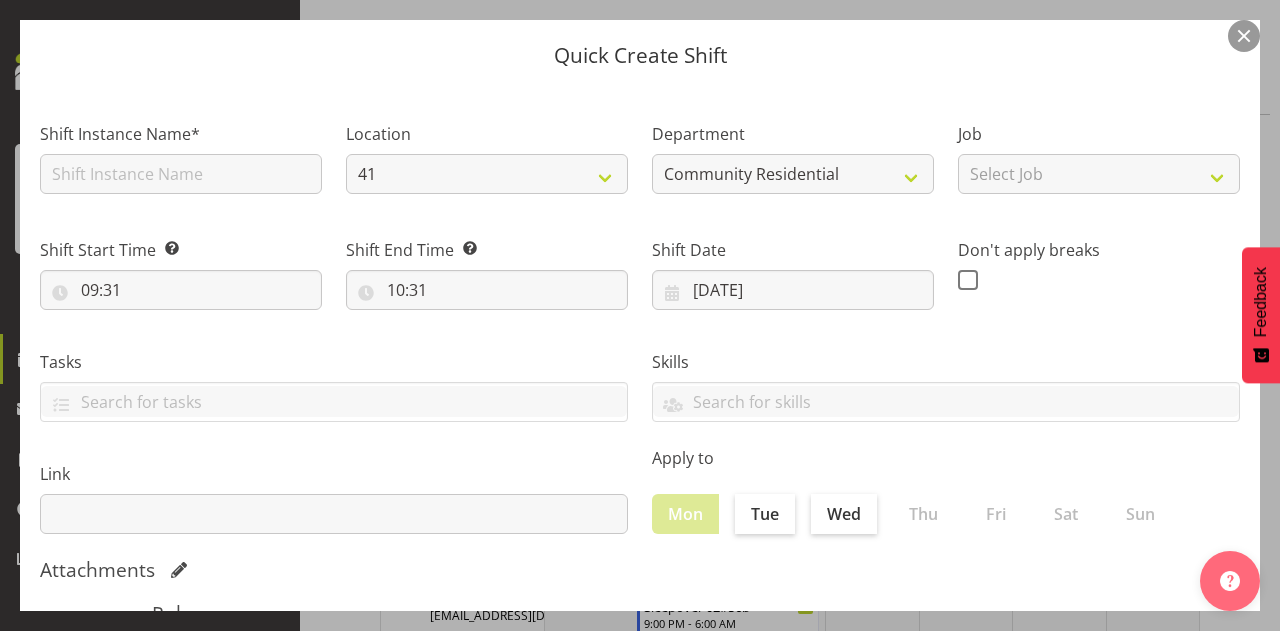 scroll, scrollTop: 62, scrollLeft: 0, axis: vertical 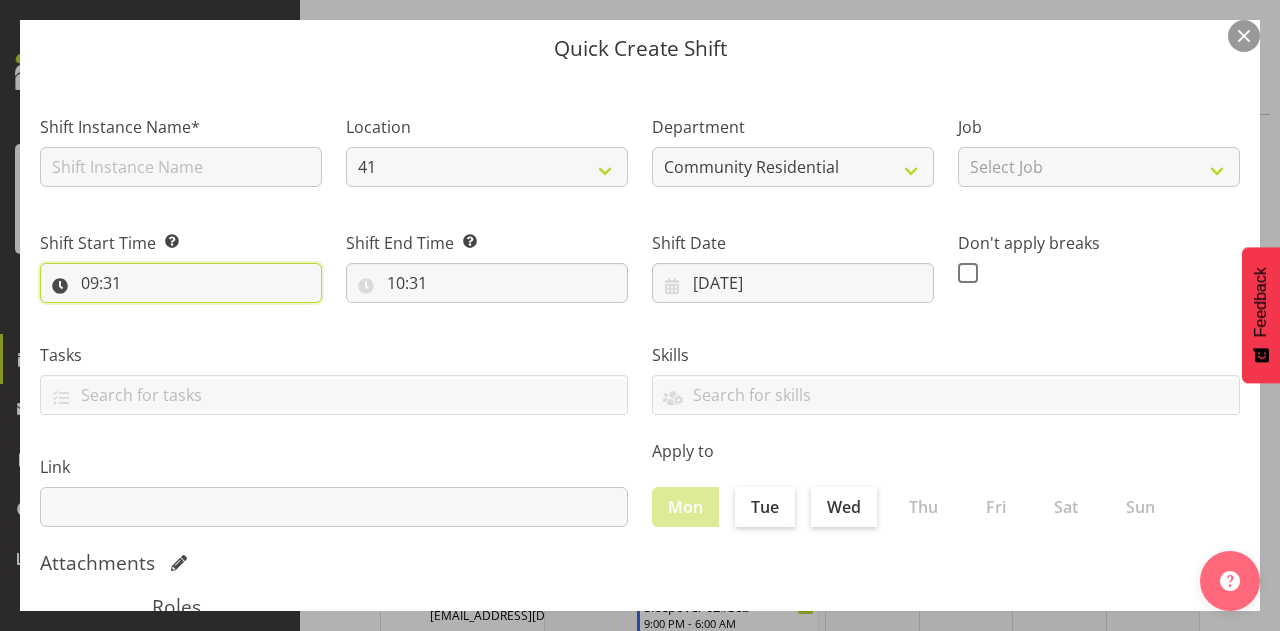 click on "09:31" at bounding box center [181, 283] 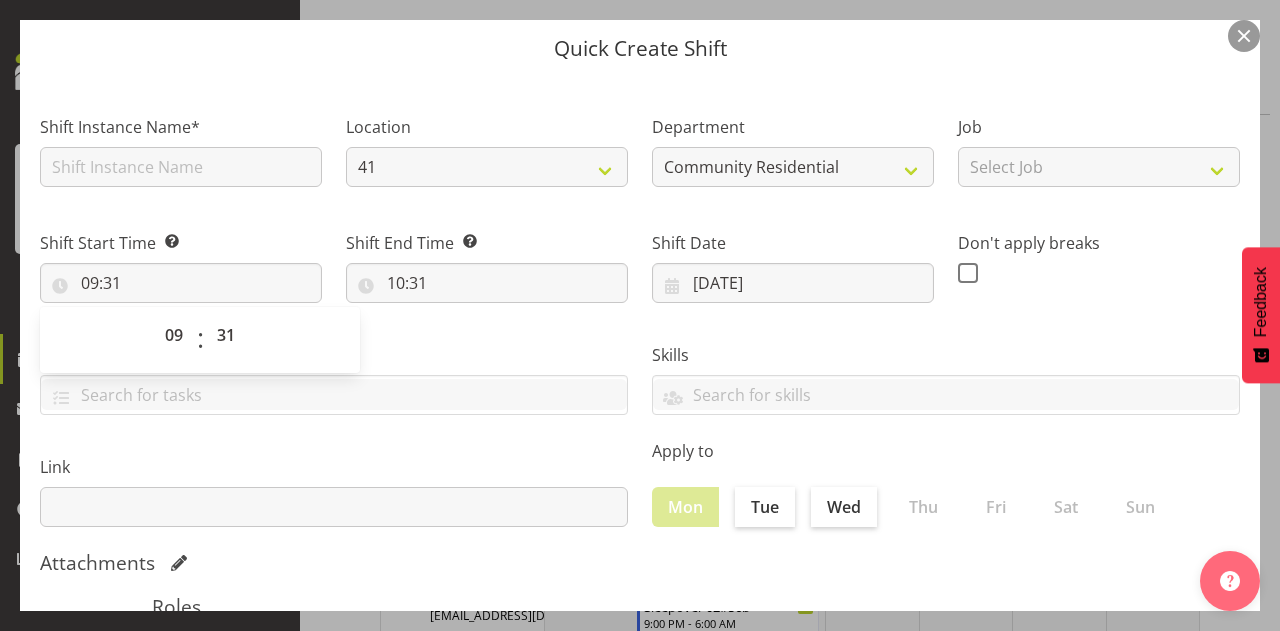 click at bounding box center [1244, 36] 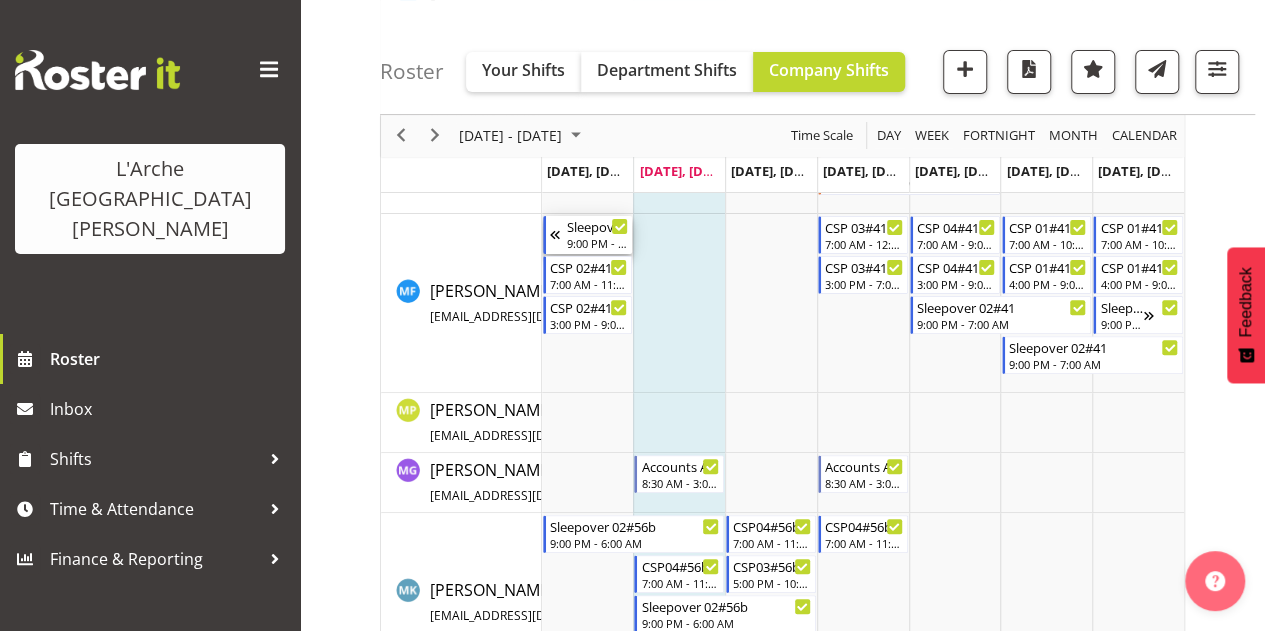 click on "Sleepover 02#41 9:00 PM - 7:00 AM" at bounding box center [598, 235] 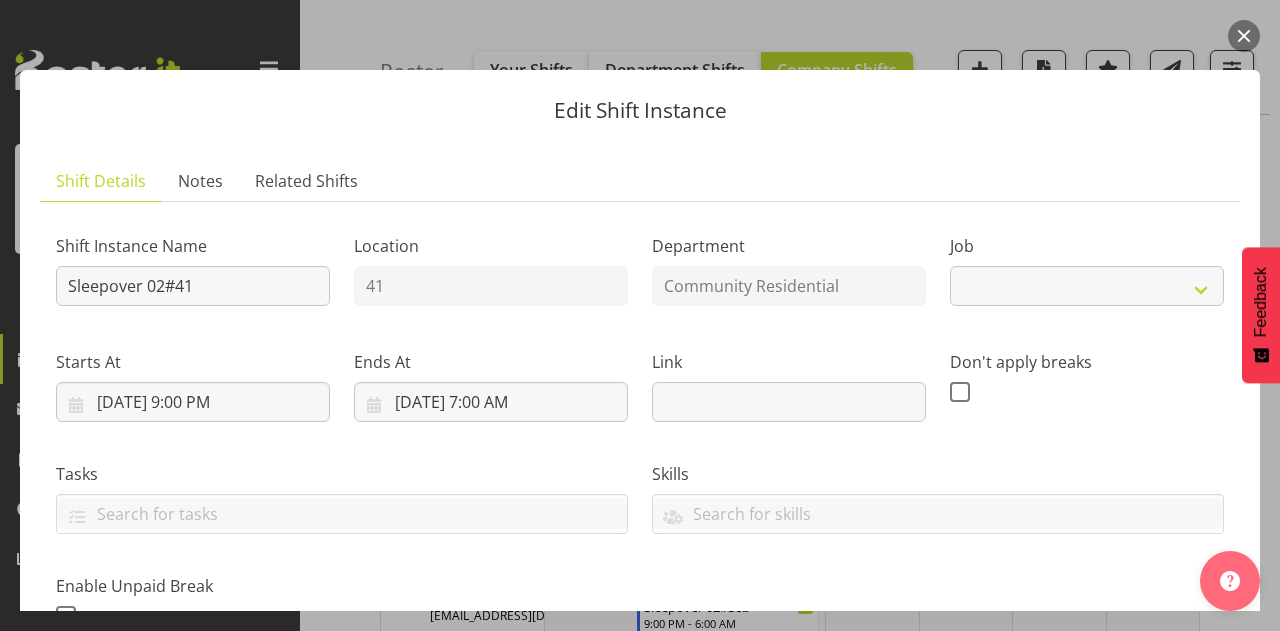 select on "2" 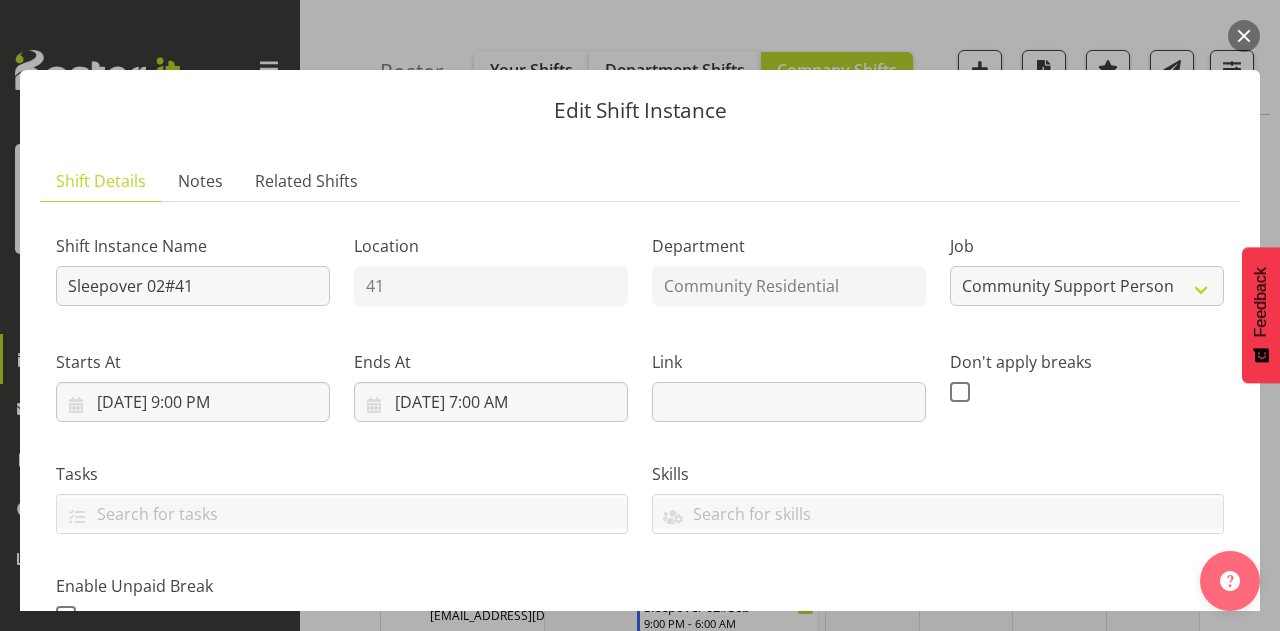 click at bounding box center (1244, 36) 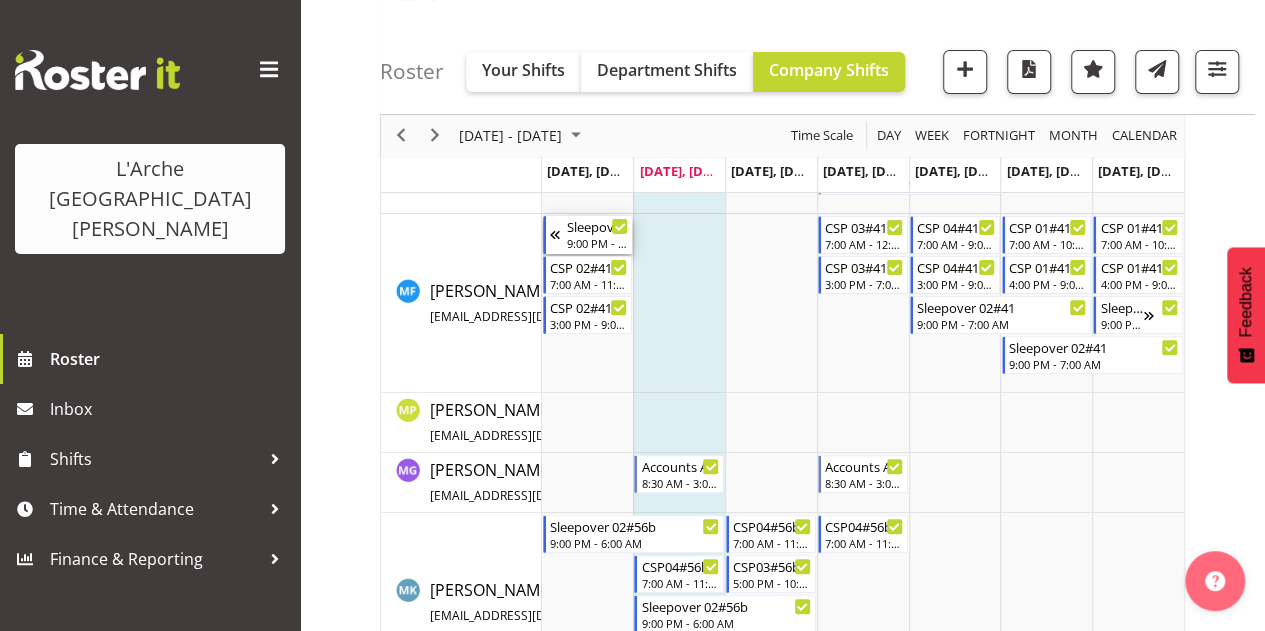 click on "Sleepover 02#41" at bounding box center [598, 226] 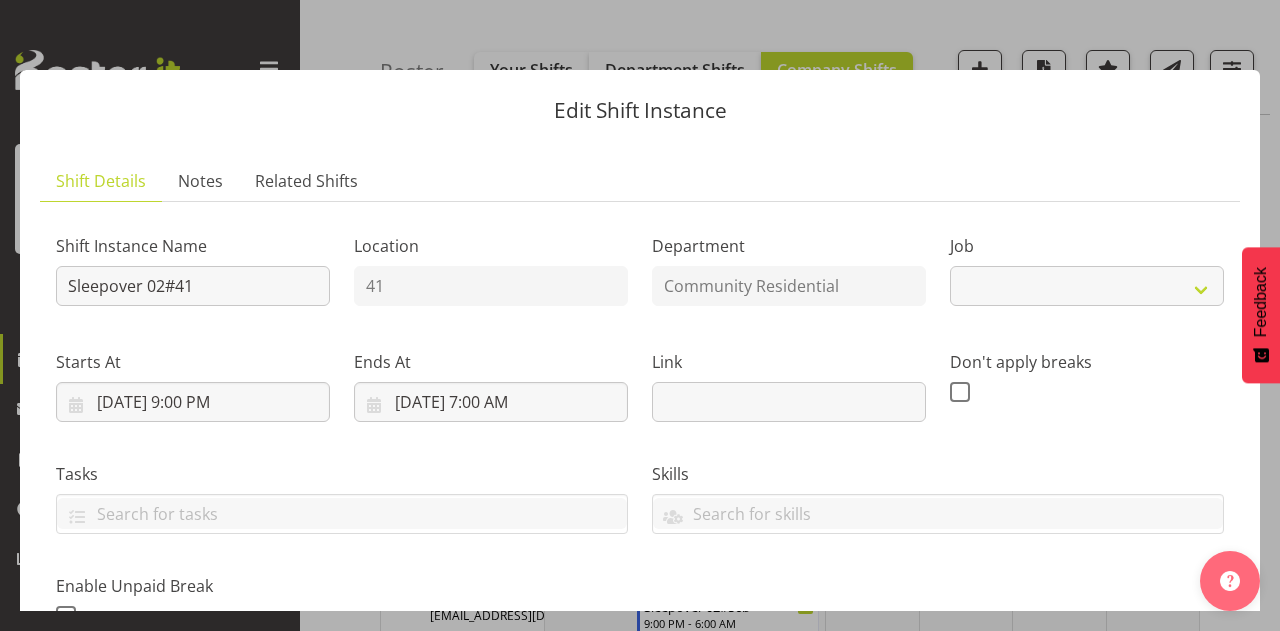 select on "2" 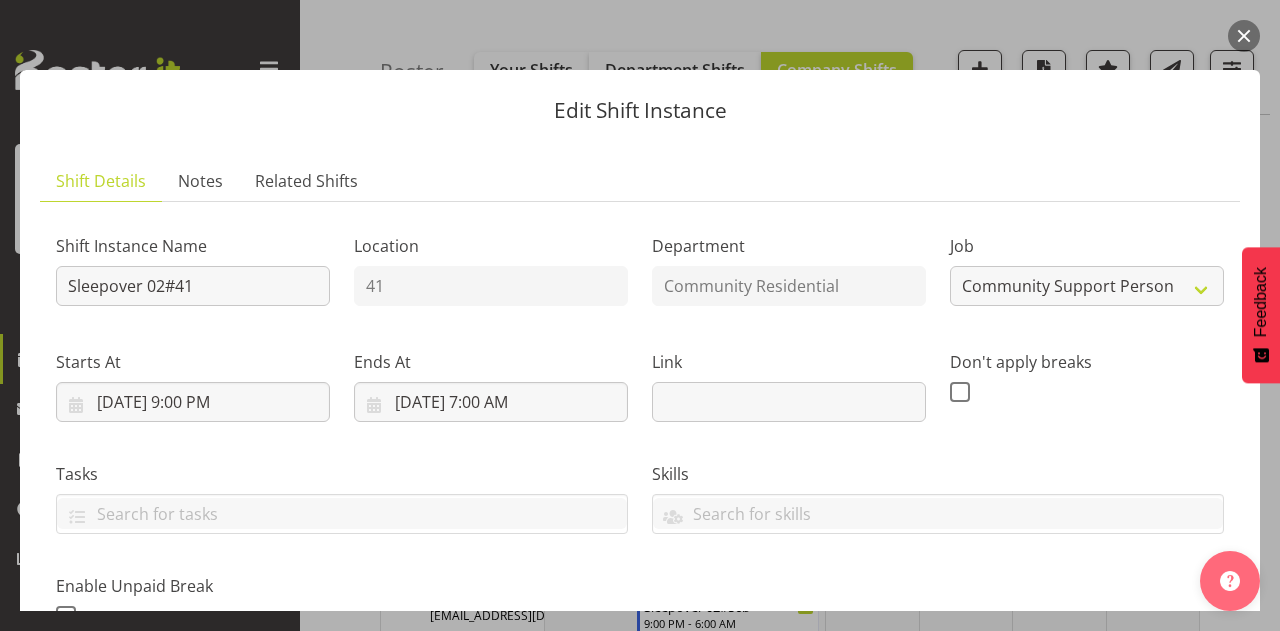 click at bounding box center (1244, 36) 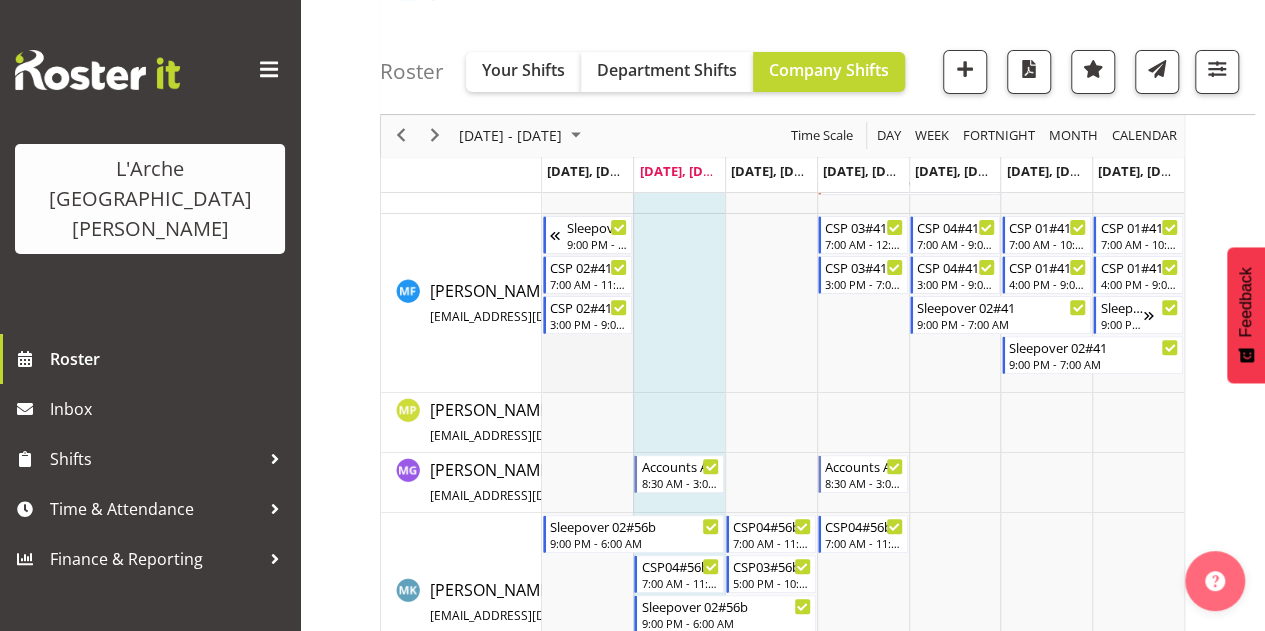 click at bounding box center (588, 303) 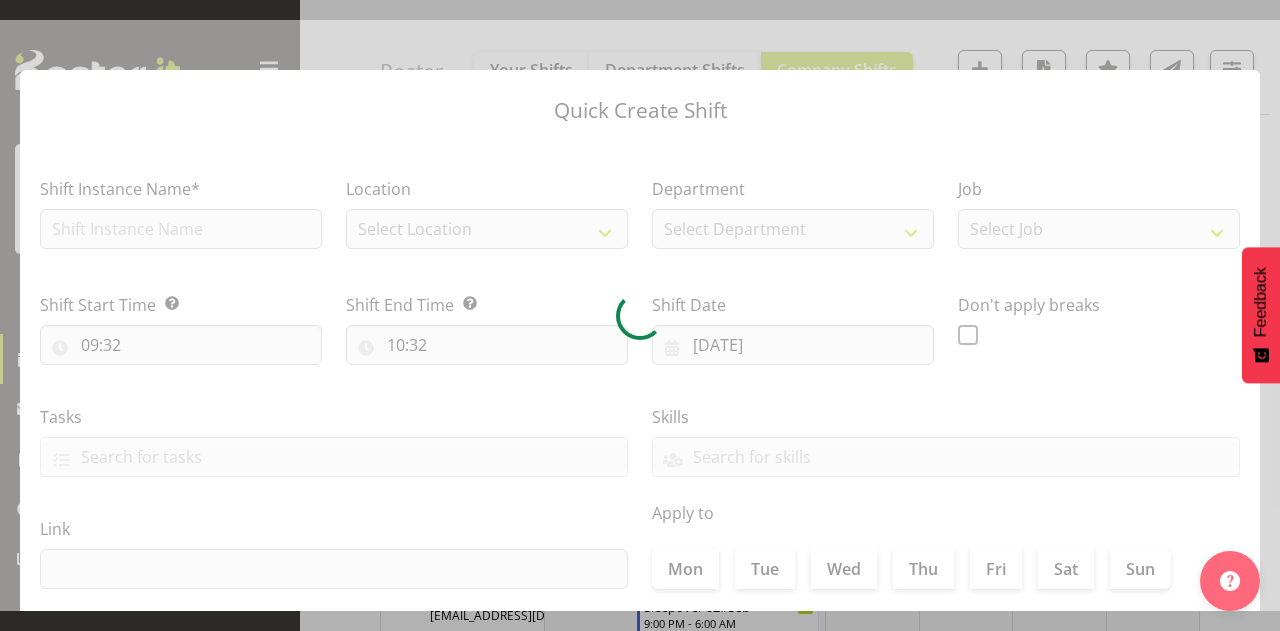 click at bounding box center [640, 315] 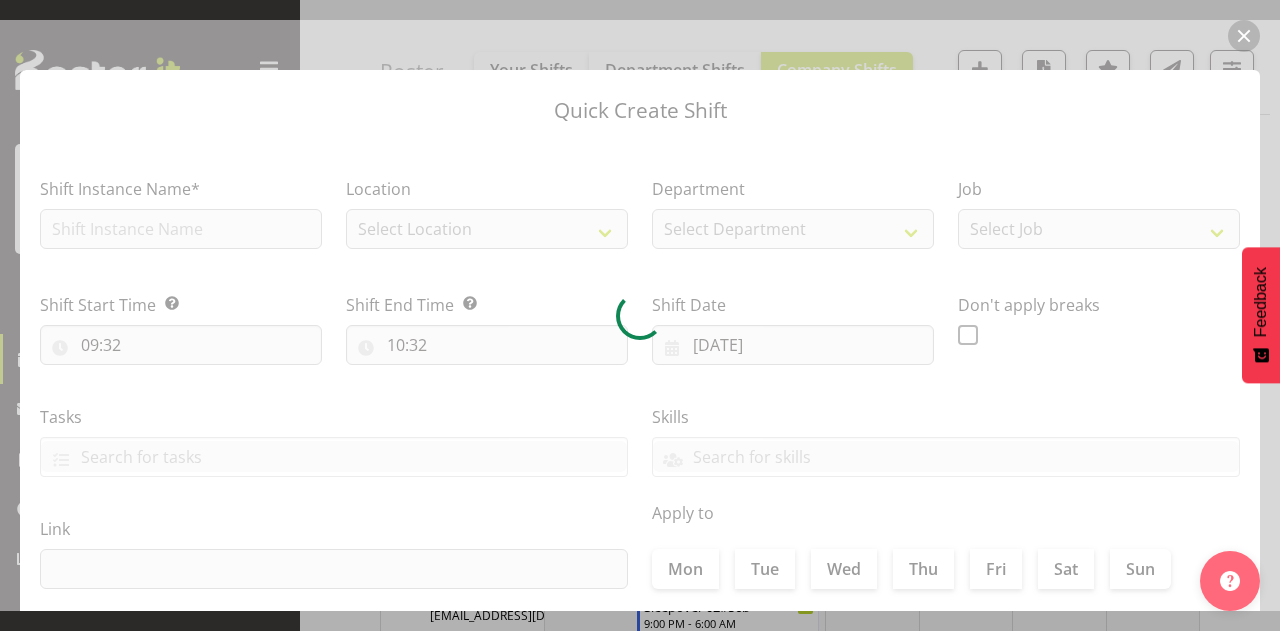 type on "[DATE]" 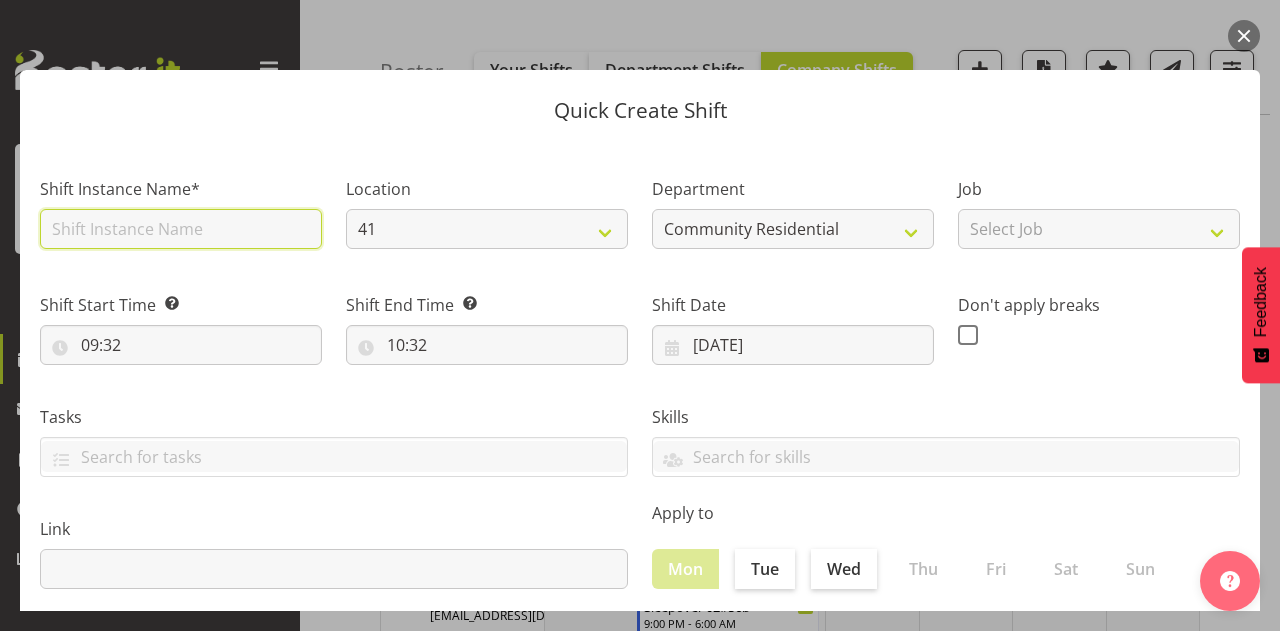 click at bounding box center [181, 229] 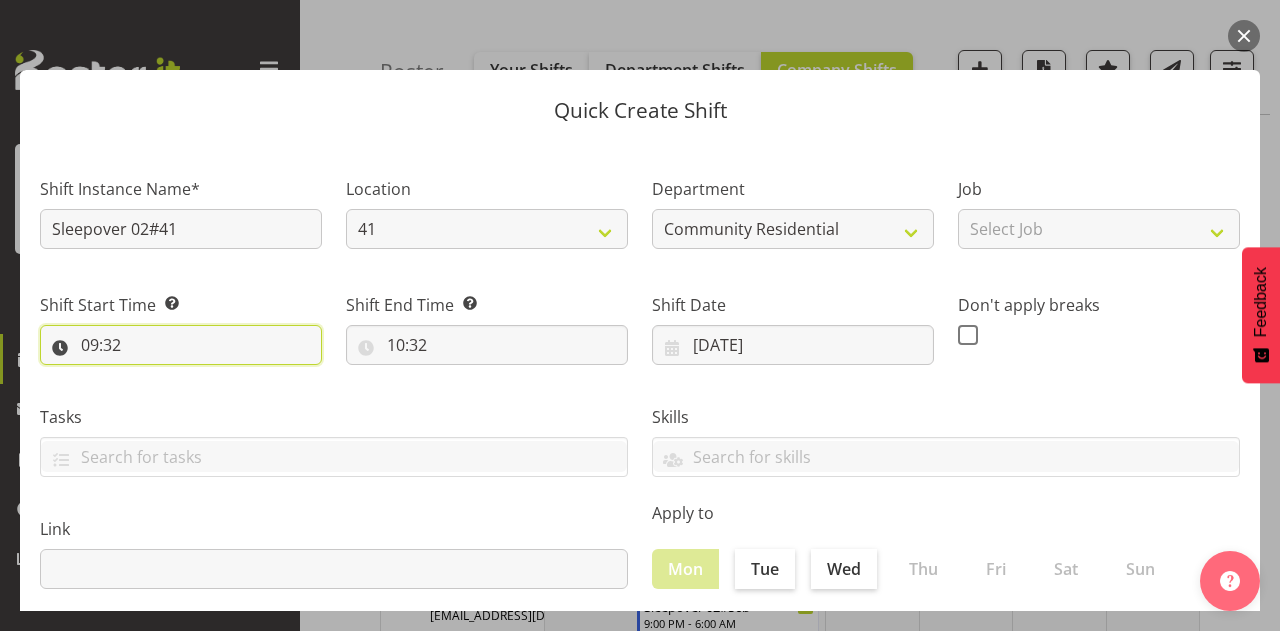 click on "09:32" at bounding box center [181, 345] 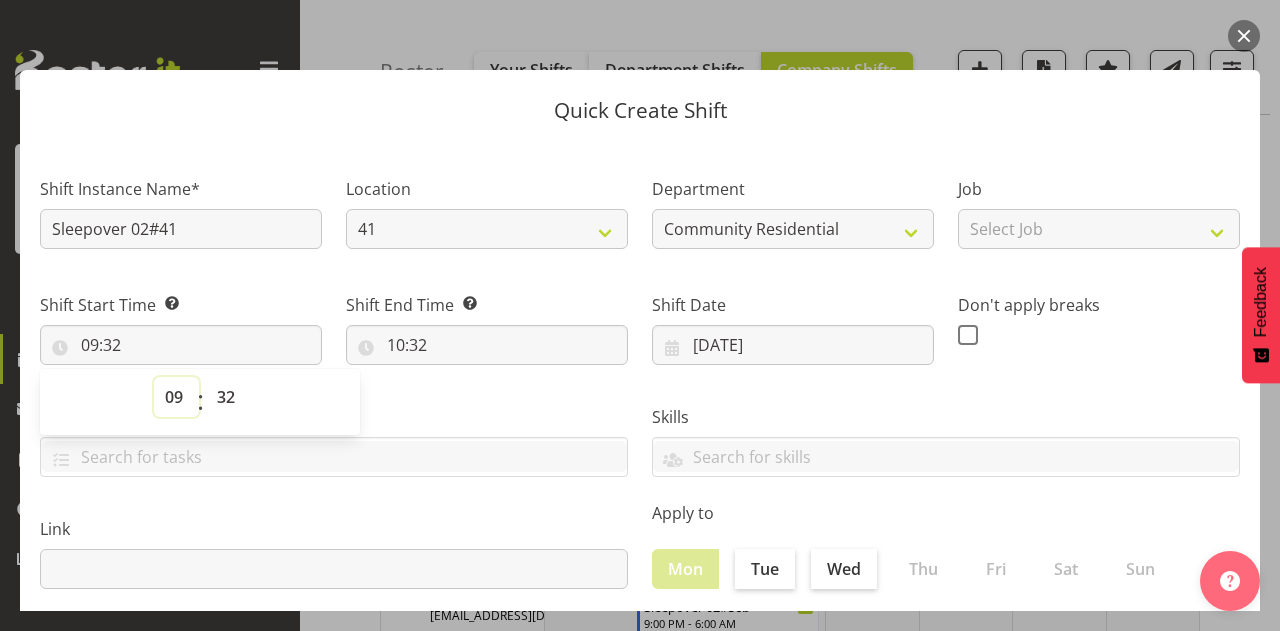 click on "00   01   02   03   04   05   06   07   08   09   10   11   12   13   14   15   16   17   18   19   20   21   22   23" at bounding box center (176, 397) 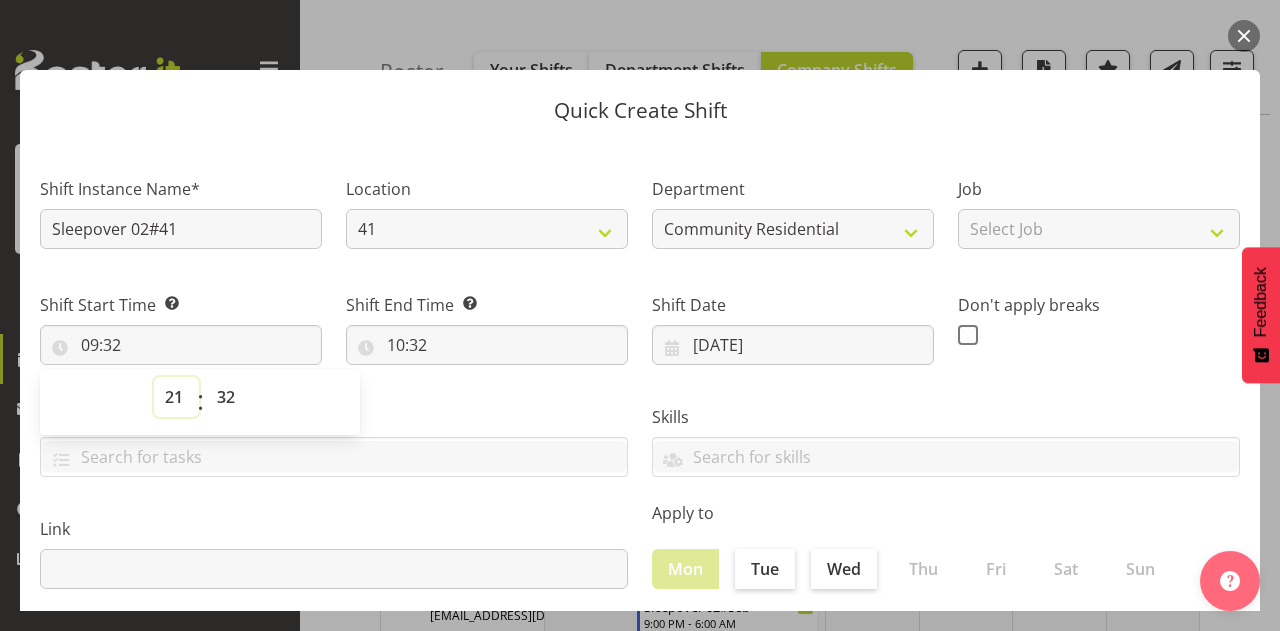 click on "00   01   02   03   04   05   06   07   08   09   10   11   12   13   14   15   16   17   18   19   20   21   22   23" at bounding box center [176, 397] 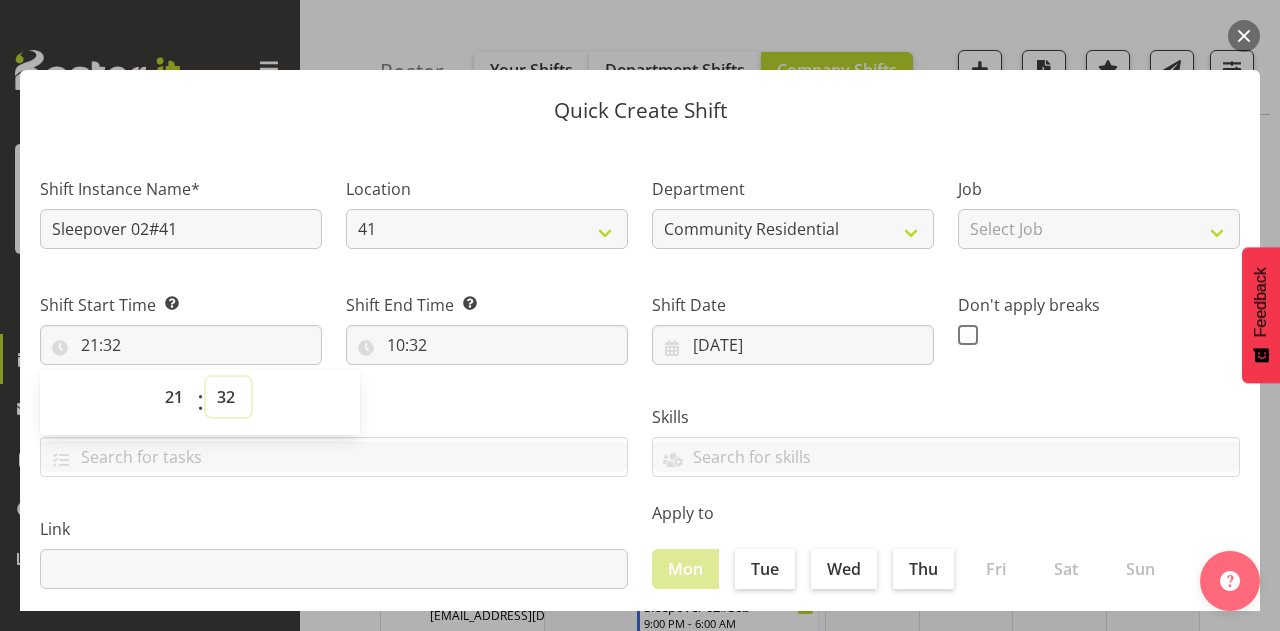 click on "00   01   02   03   04   05   06   07   08   09   10   11   12   13   14   15   16   17   18   19   20   21   22   23   24   25   26   27   28   29   30   31   32   33   34   35   36   37   38   39   40   41   42   43   44   45   46   47   48   49   50   51   52   53   54   55   56   57   58   59" at bounding box center [228, 397] 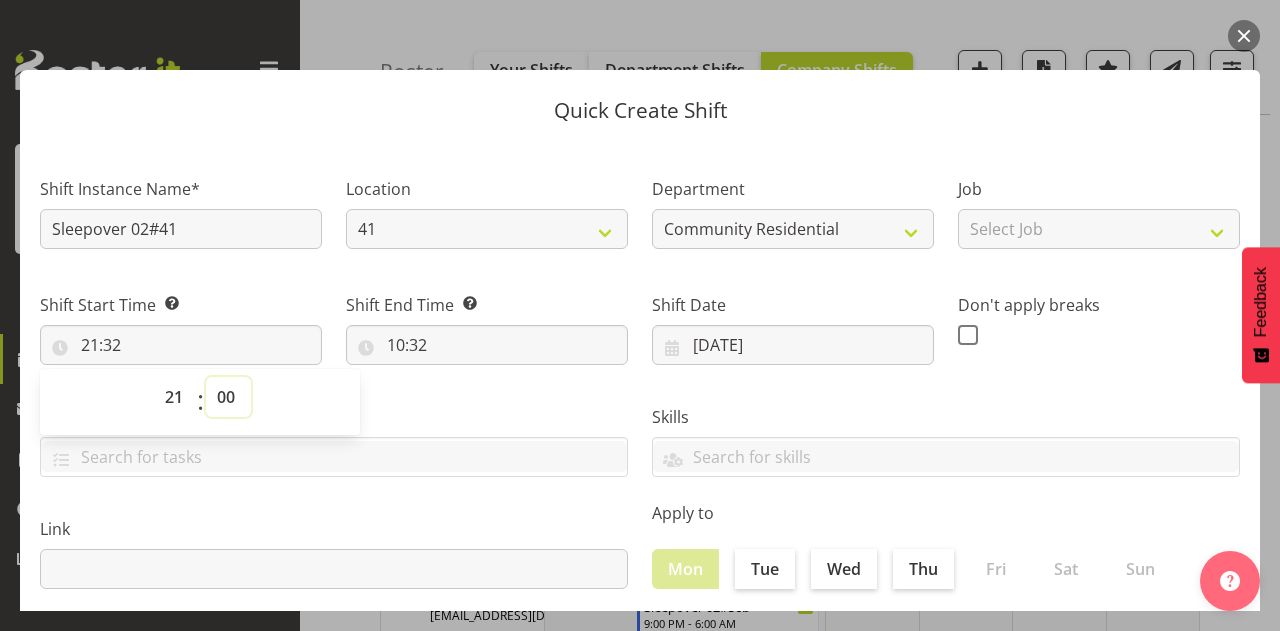 click on "00   01   02   03   04   05   06   07   08   09   10   11   12   13   14   15   16   17   18   19   20   21   22   23   24   25   26   27   28   29   30   31   32   33   34   35   36   37   38   39   40   41   42   43   44   45   46   47   48   49   50   51   52   53   54   55   56   57   58   59" at bounding box center (228, 397) 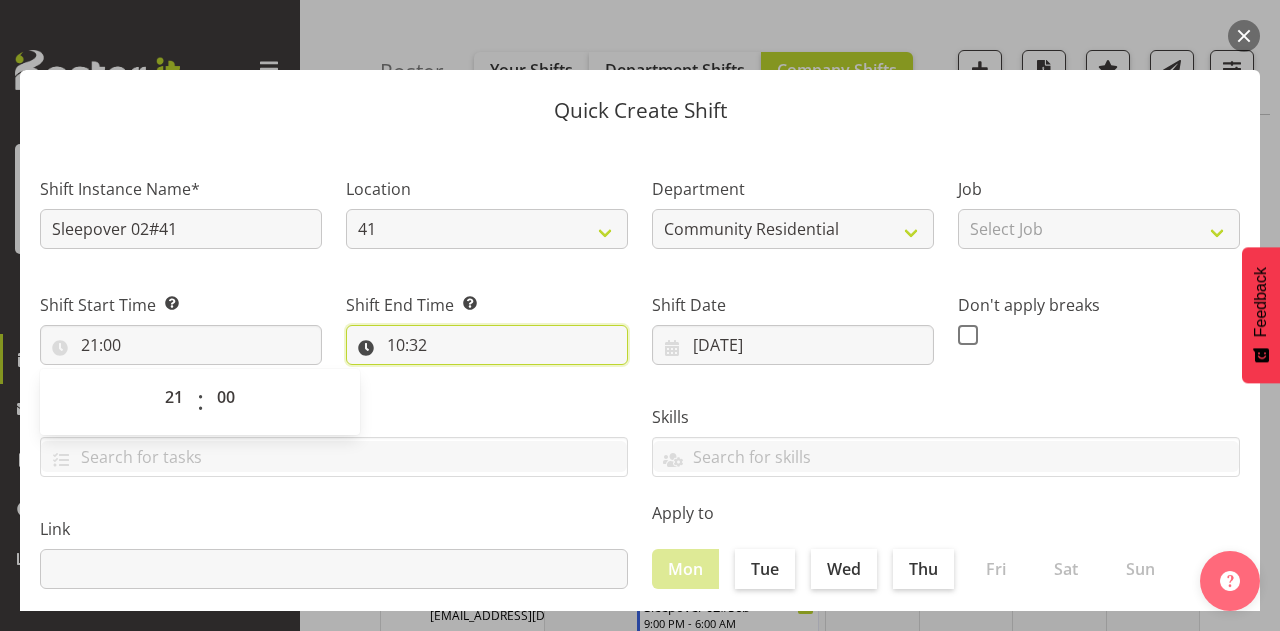 click on "10:32" at bounding box center [487, 345] 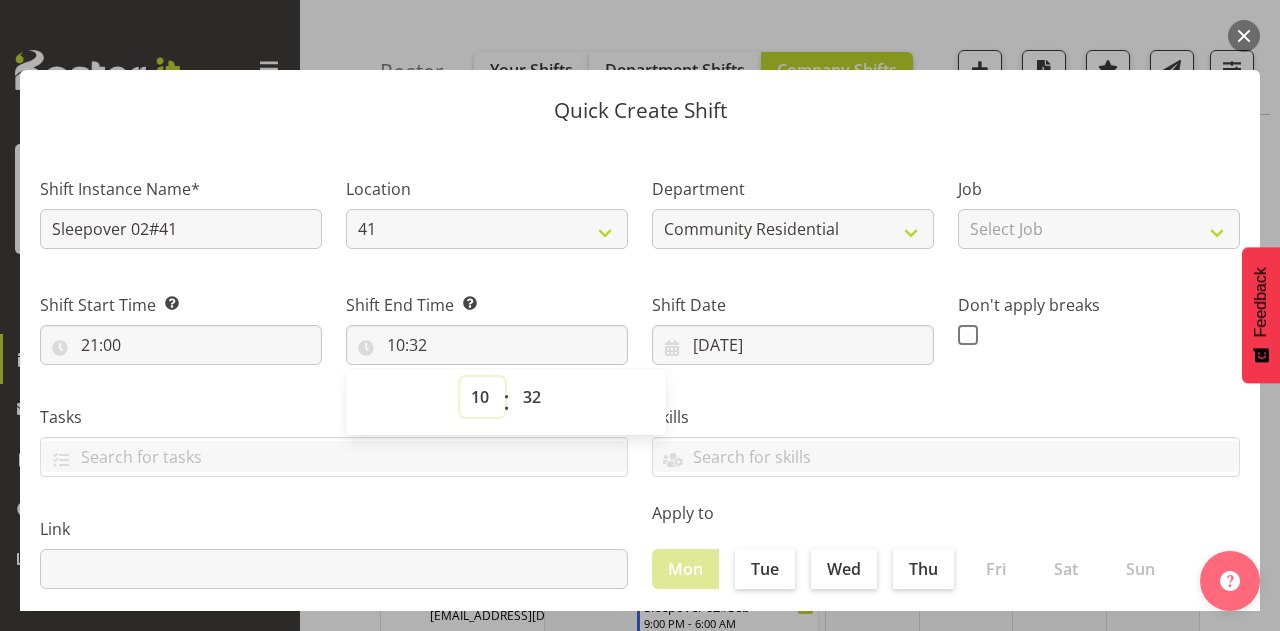 click on "00   01   02   03   04   05   06   07   08   09   10   11   12   13   14   15   16   17   18   19   20   21   22   23" at bounding box center [482, 397] 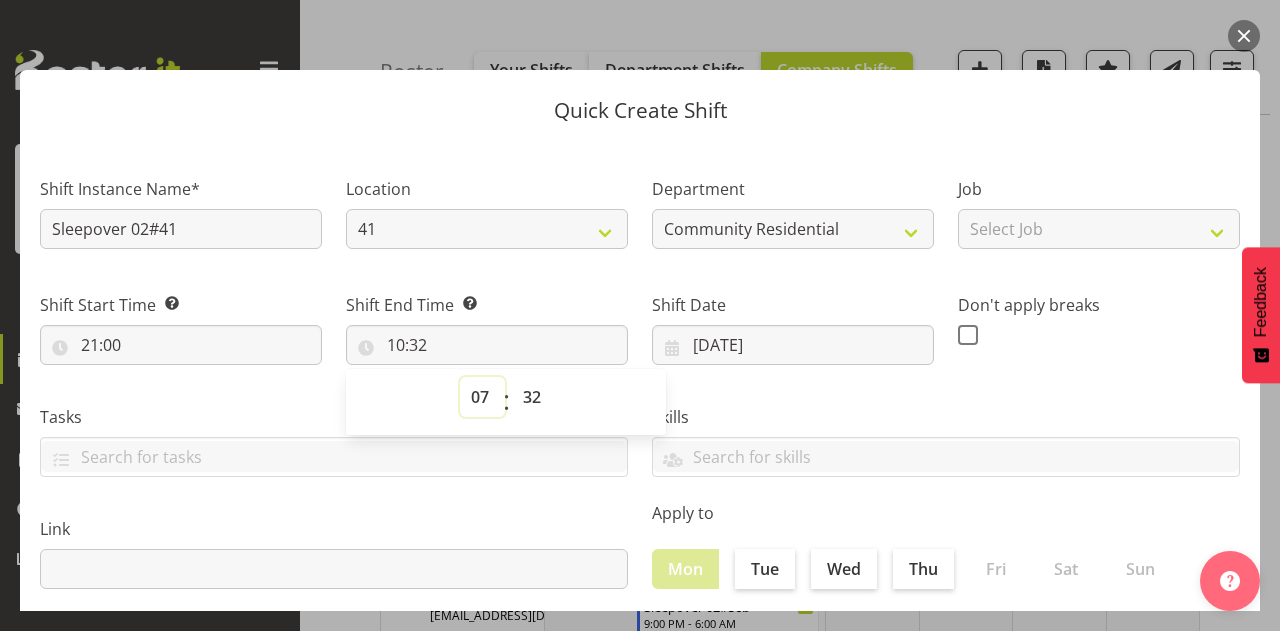 click on "00   01   02   03   04   05   06   07   08   09   10   11   12   13   14   15   16   17   18   19   20   21   22   23" at bounding box center [482, 397] 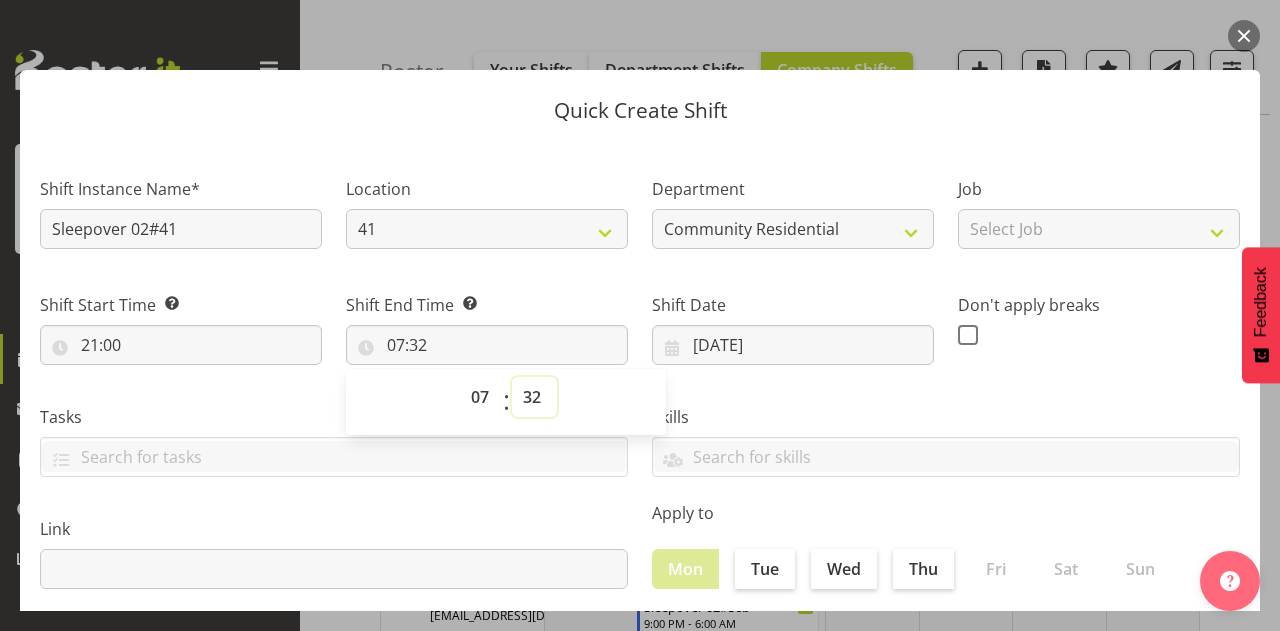 click on "00   01   02   03   04   05   06   07   08   09   10   11   12   13   14   15   16   17   18   19   20   21   22   23   24   25   26   27   28   29   30   31   32   33   34   35   36   37   38   39   40   41   42   43   44   45   46   47   48   49   50   51   52   53   54   55   56   57   58   59" at bounding box center [534, 397] 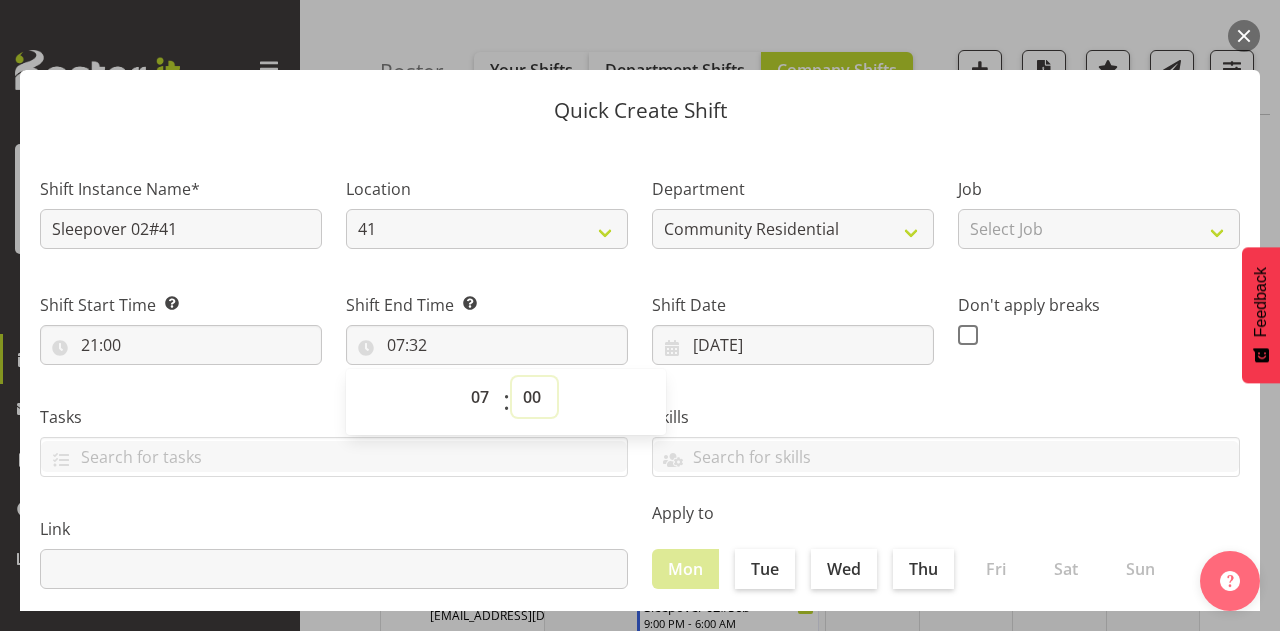 click on "00   01   02   03   04   05   06   07   08   09   10   11   12   13   14   15   16   17   18   19   20   21   22   23   24   25   26   27   28   29   30   31   32   33   34   35   36   37   38   39   40   41   42   43   44   45   46   47   48   49   50   51   52   53   54   55   56   57   58   59" at bounding box center [534, 397] 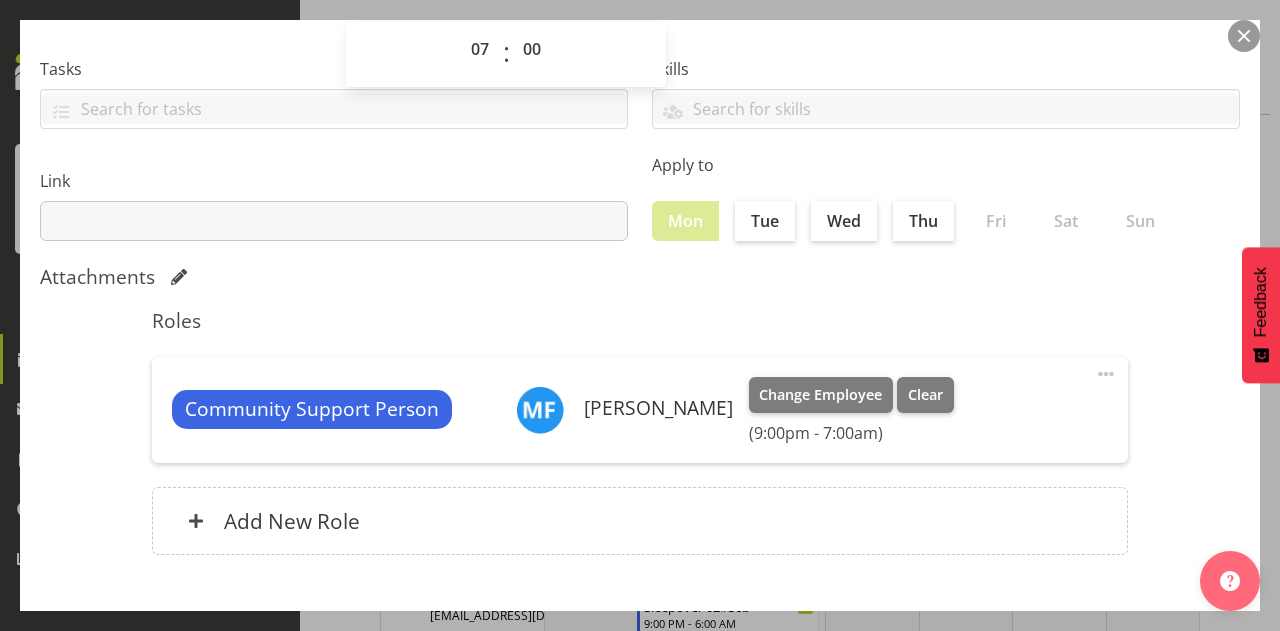 scroll, scrollTop: 428, scrollLeft: 0, axis: vertical 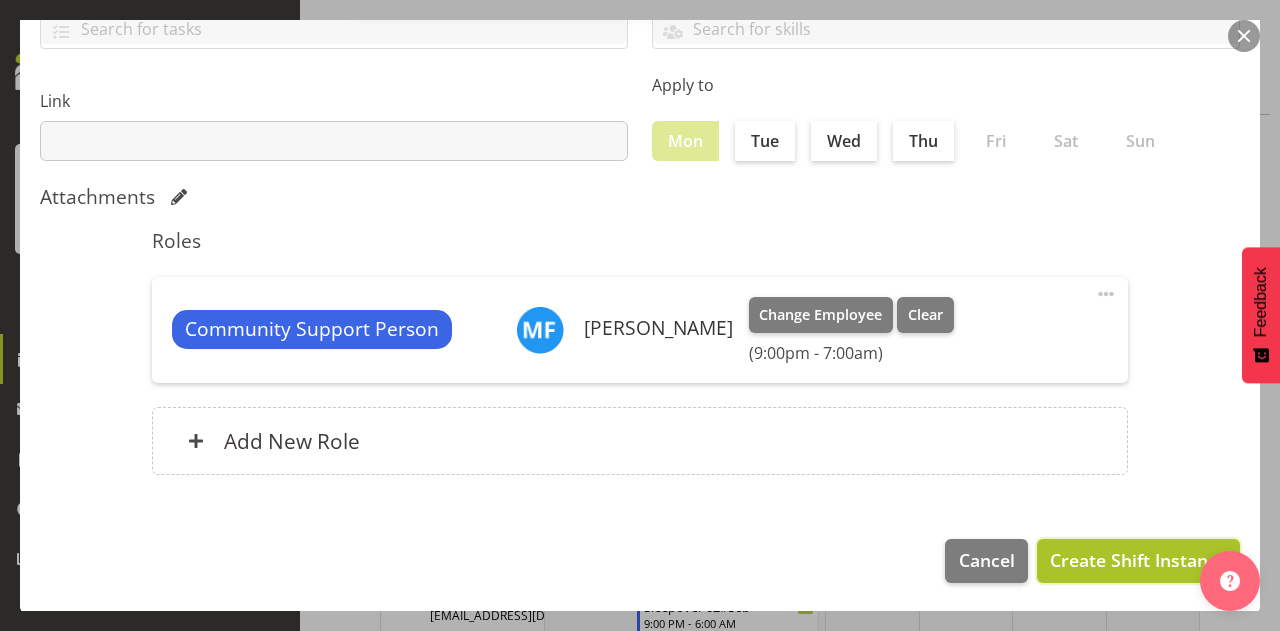 click on "Create Shift Instance" at bounding box center [1138, 560] 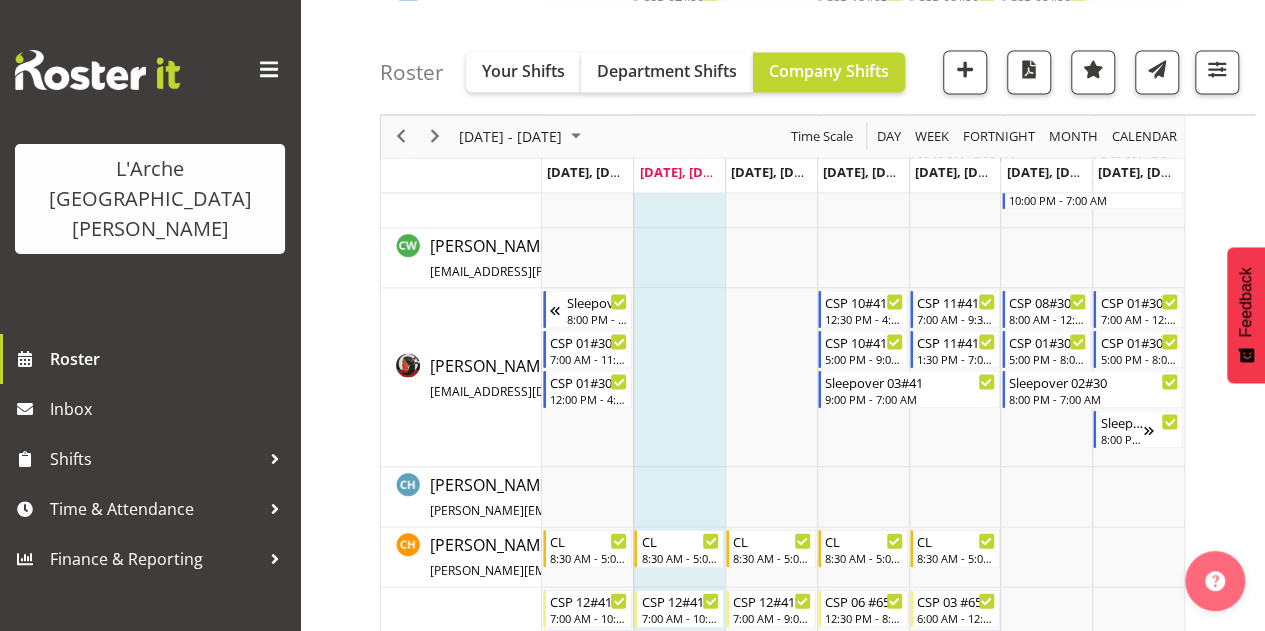 scroll, scrollTop: 3970, scrollLeft: 0, axis: vertical 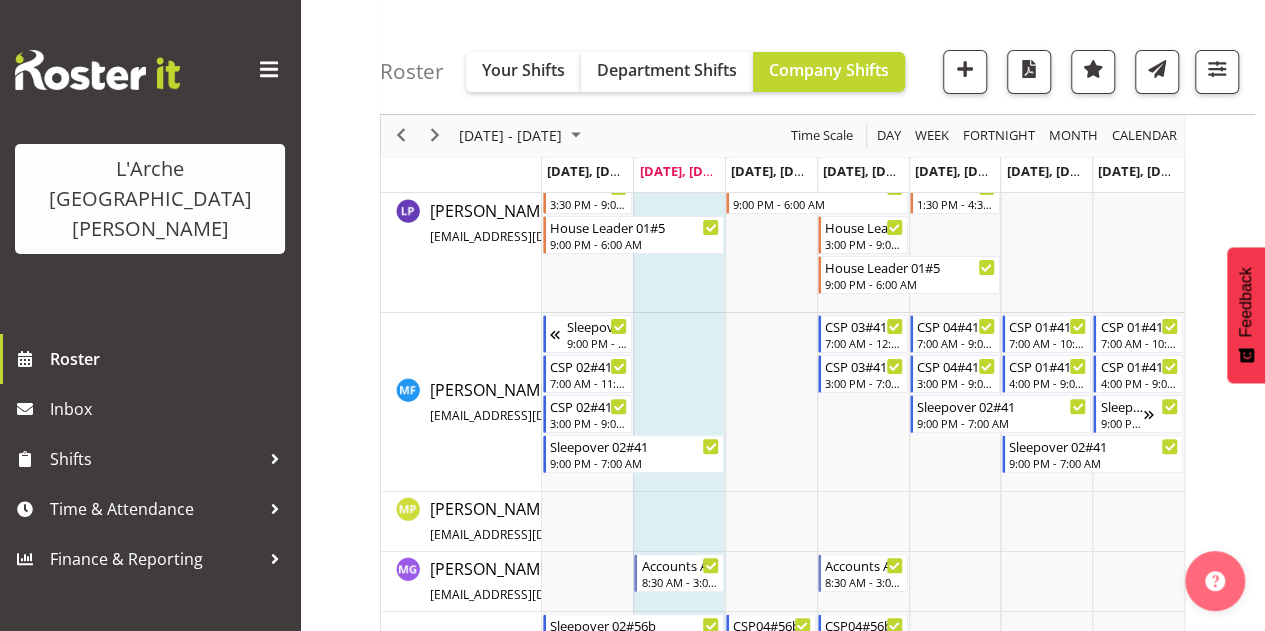click at bounding box center [679, 402] 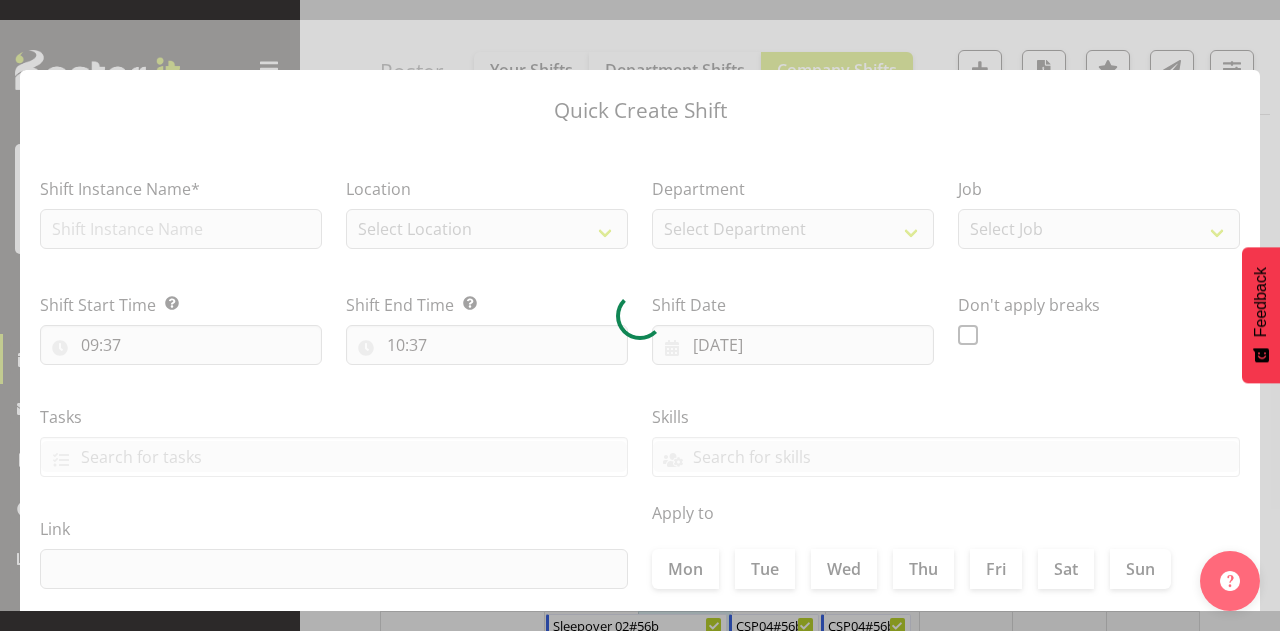 click at bounding box center [640, 315] 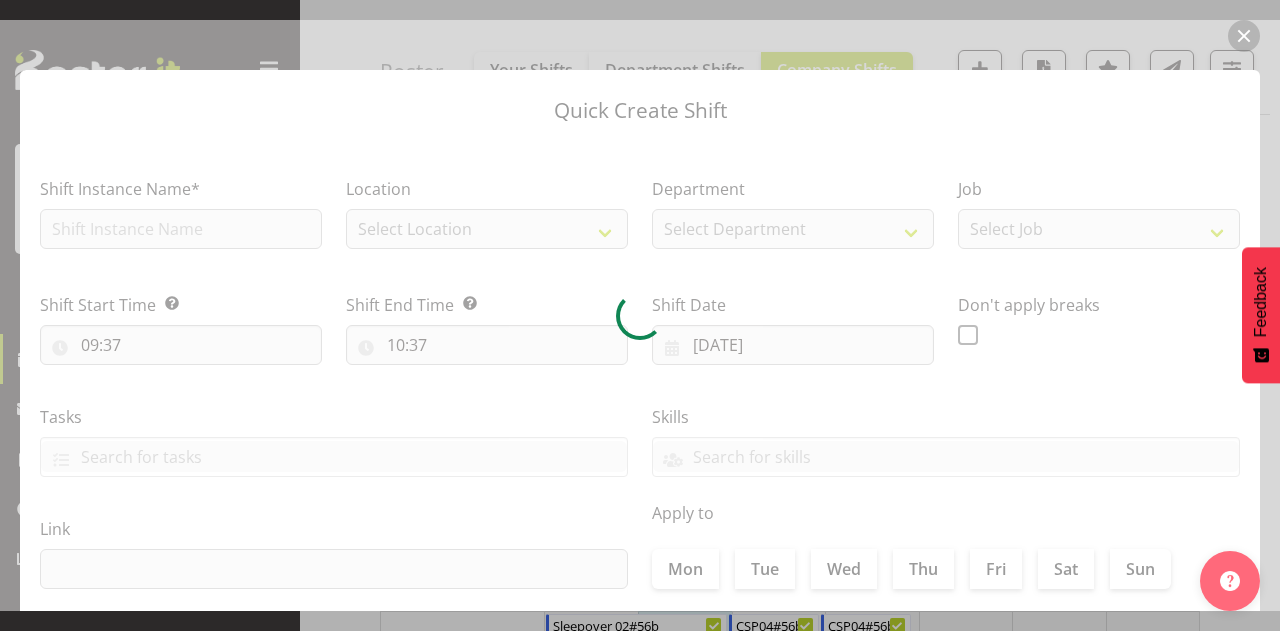 checkbox on "true" 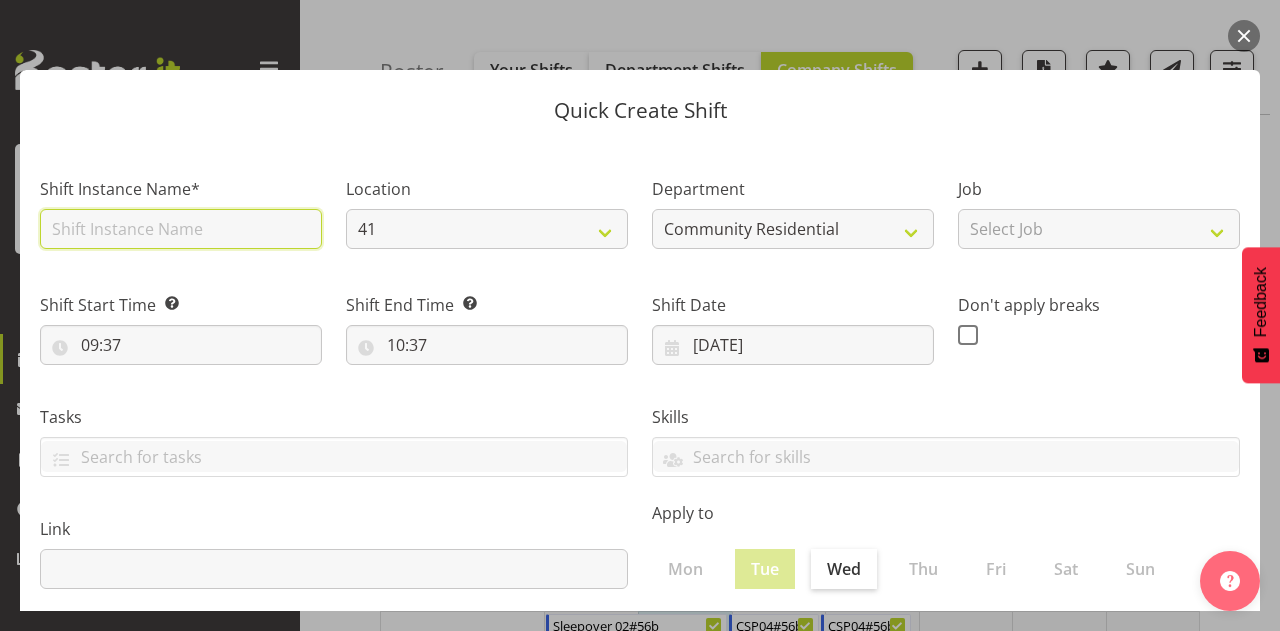 click at bounding box center (181, 229) 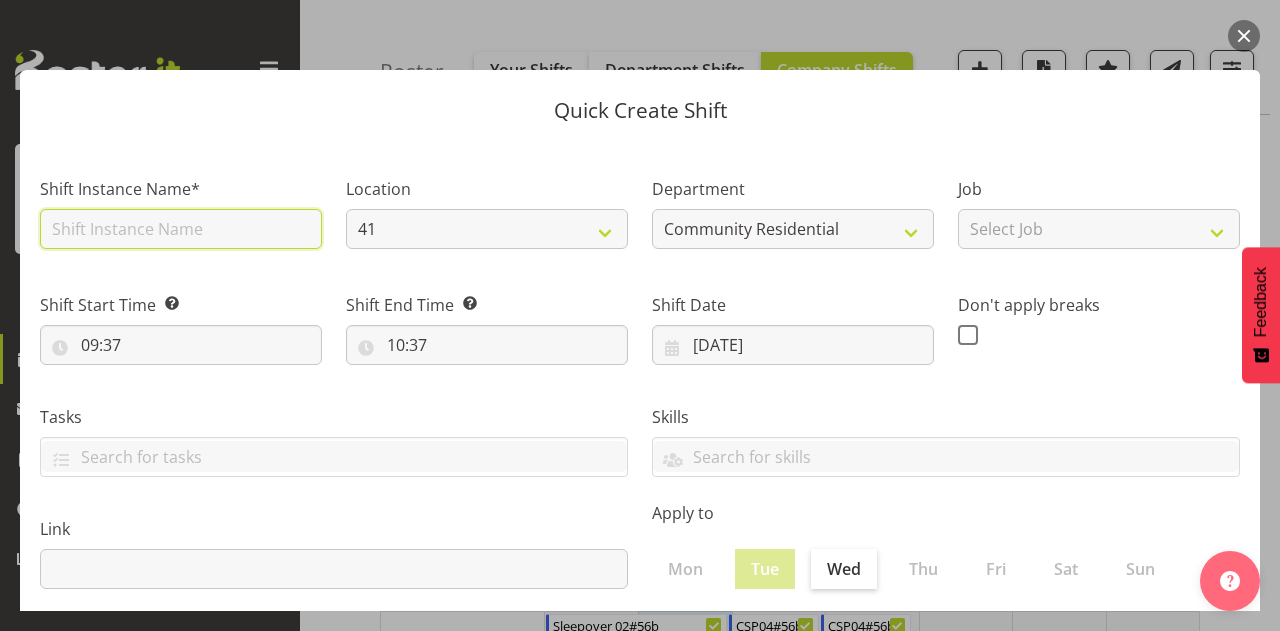 type on "CSP 12#41" 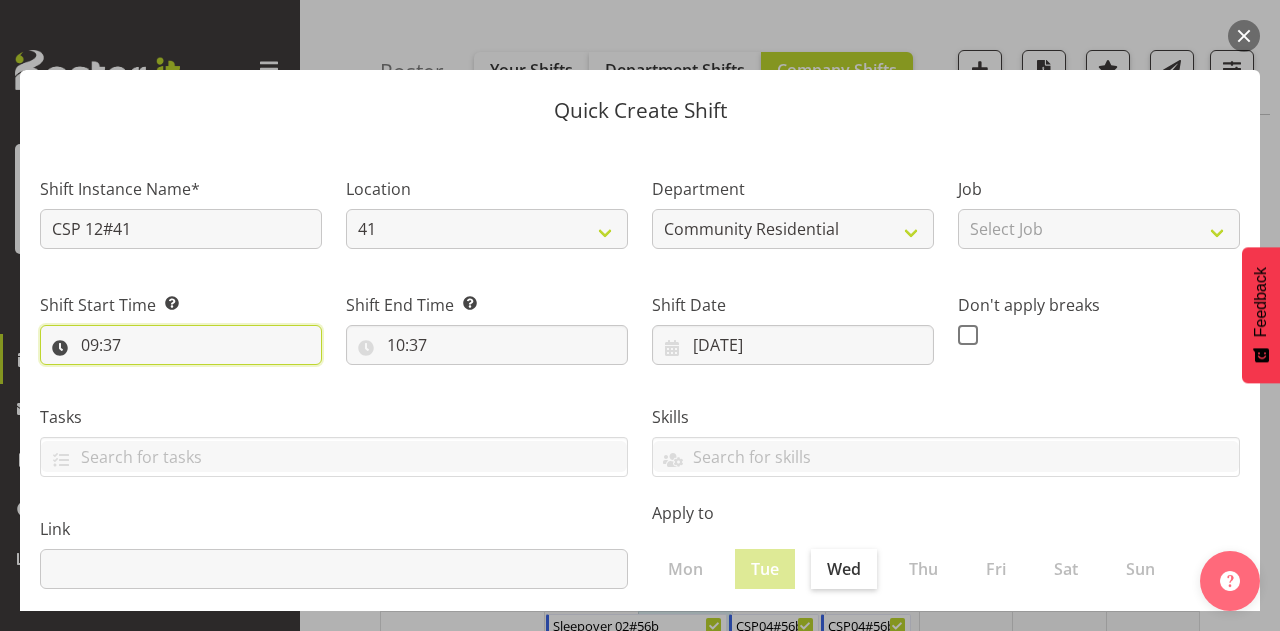 click on "09:37" at bounding box center [181, 345] 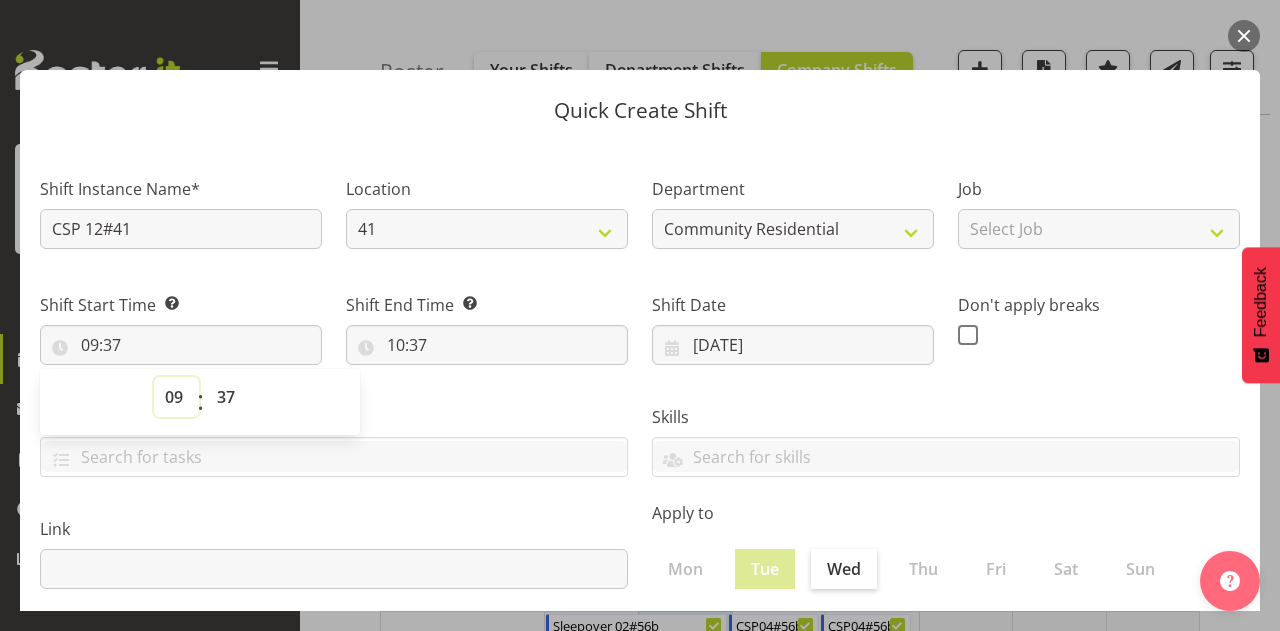 click on "00   01   02   03   04   05   06   07   08   09   10   11   12   13   14   15   16   17   18   19   20   21   22   23" at bounding box center [176, 397] 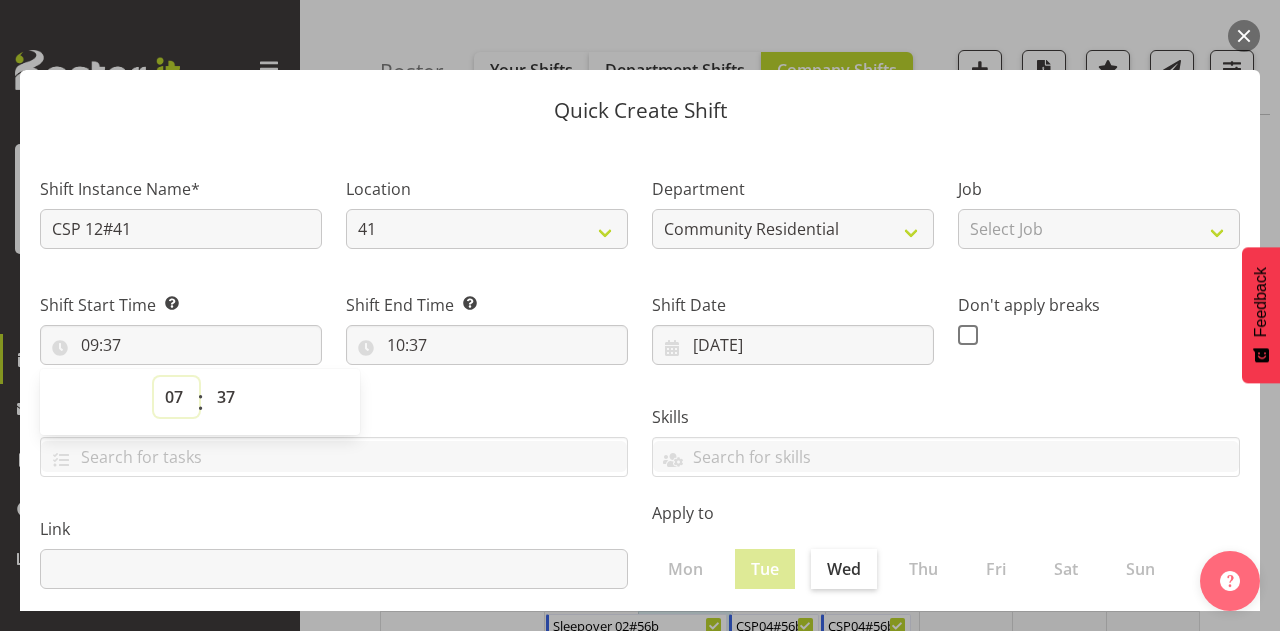 click on "00   01   02   03   04   05   06   07   08   09   10   11   12   13   14   15   16   17   18   19   20   21   22   23" at bounding box center (176, 397) 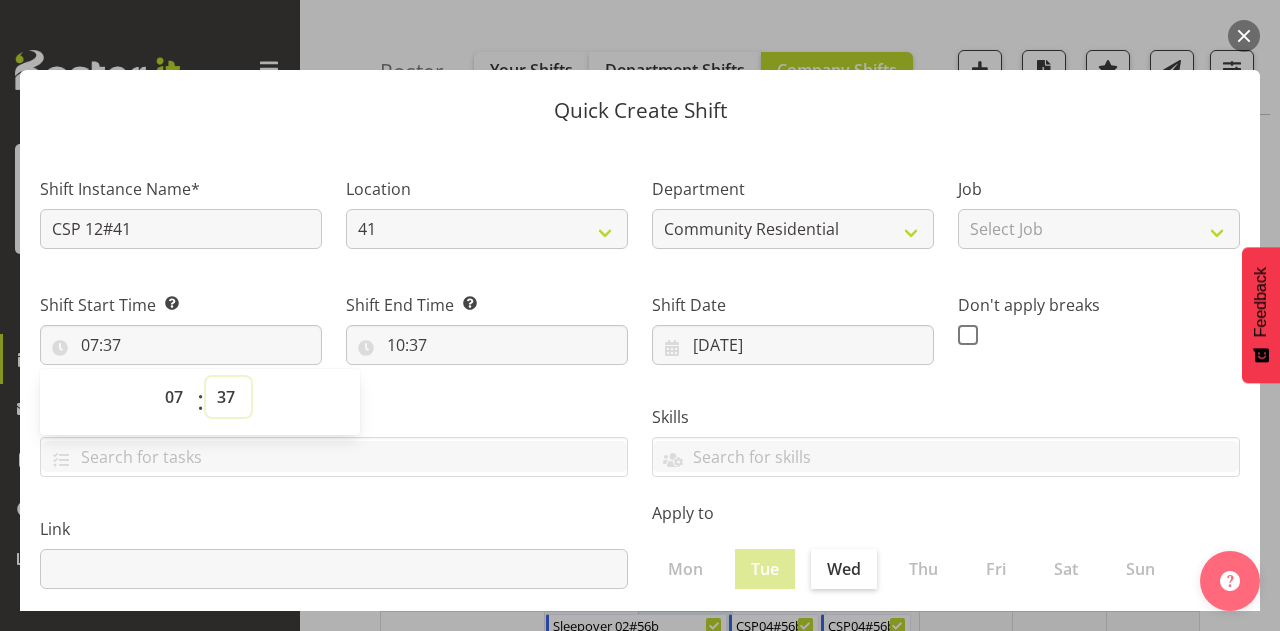 click on "00   01   02   03   04   05   06   07   08   09   10   11   12   13   14   15   16   17   18   19   20   21   22   23   24   25   26   27   28   29   30   31   32   33   34   35   36   37   38   39   40   41   42   43   44   45   46   47   48   49   50   51   52   53   54   55   56   57   58   59" at bounding box center (228, 397) 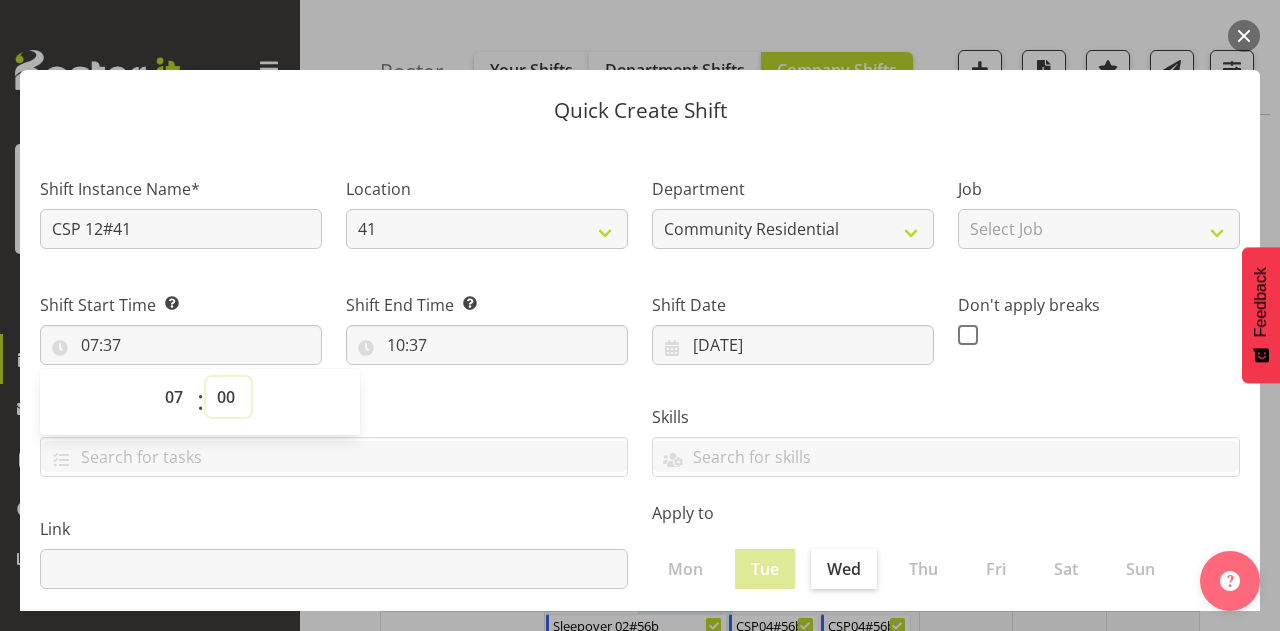 click on "00   01   02   03   04   05   06   07   08   09   10   11   12   13   14   15   16   17   18   19   20   21   22   23   24   25   26   27   28   29   30   31   32   33   34   35   36   37   38   39   40   41   42   43   44   45   46   47   48   49   50   51   52   53   54   55   56   57   58   59" at bounding box center [228, 397] 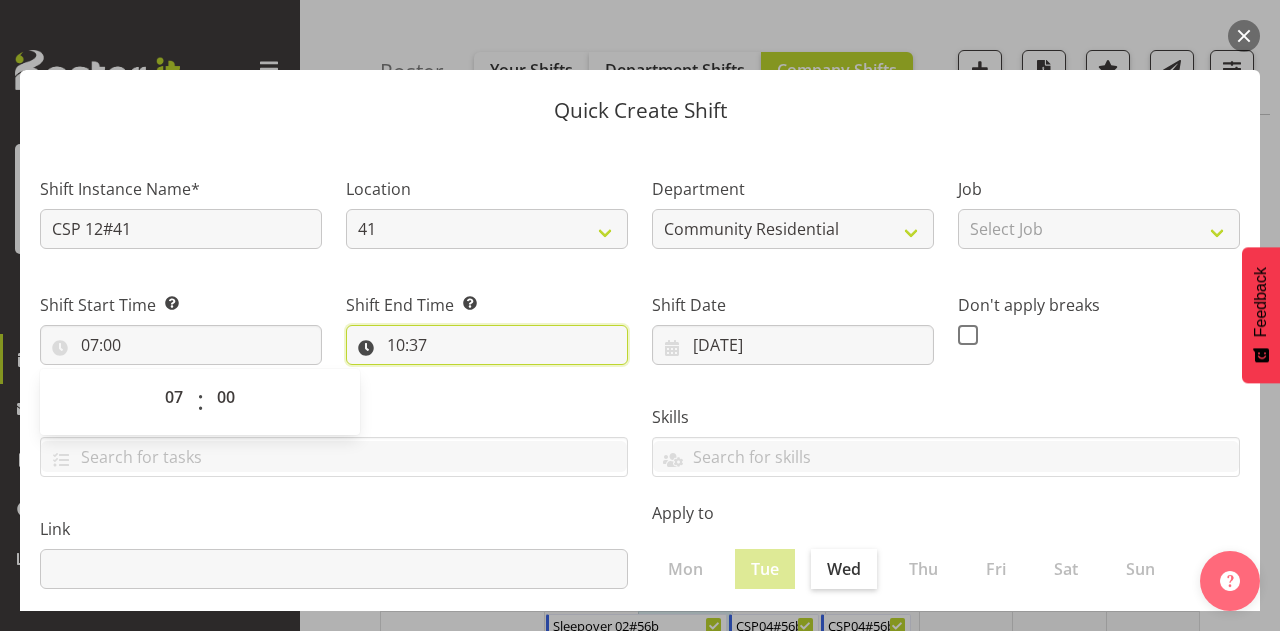 click on "10:37" at bounding box center [487, 345] 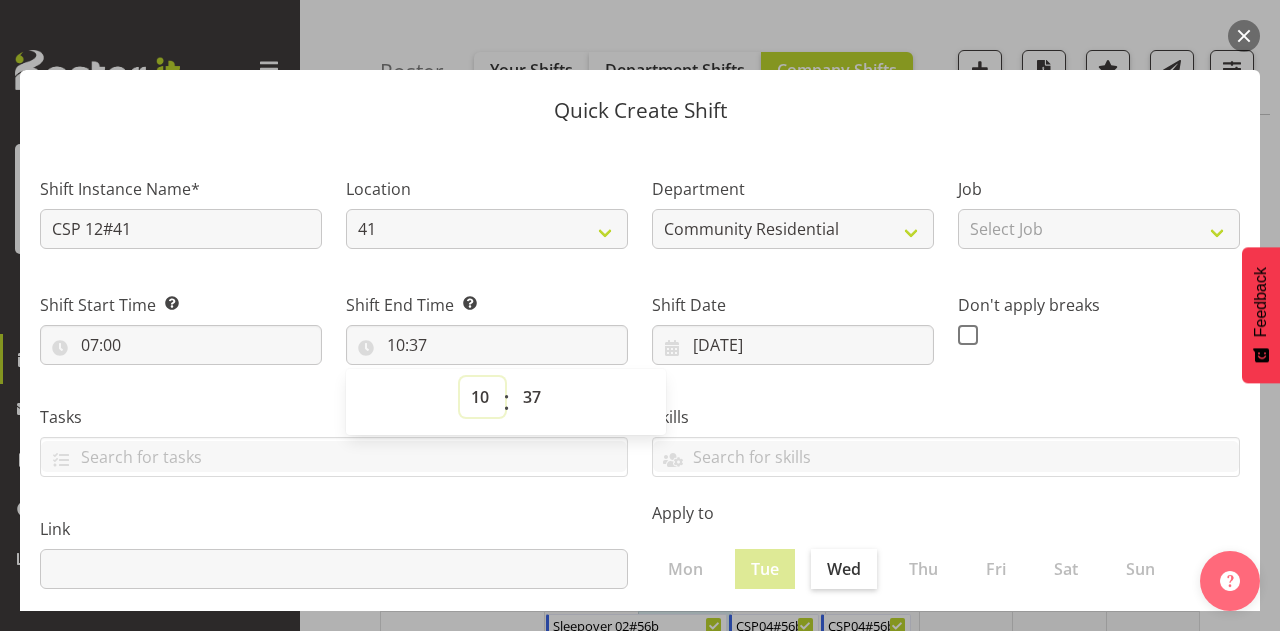 click on "00   01   02   03   04   05   06   07   08   09   10   11   12   13   14   15   16   17   18   19   20   21   22   23" at bounding box center (482, 397) 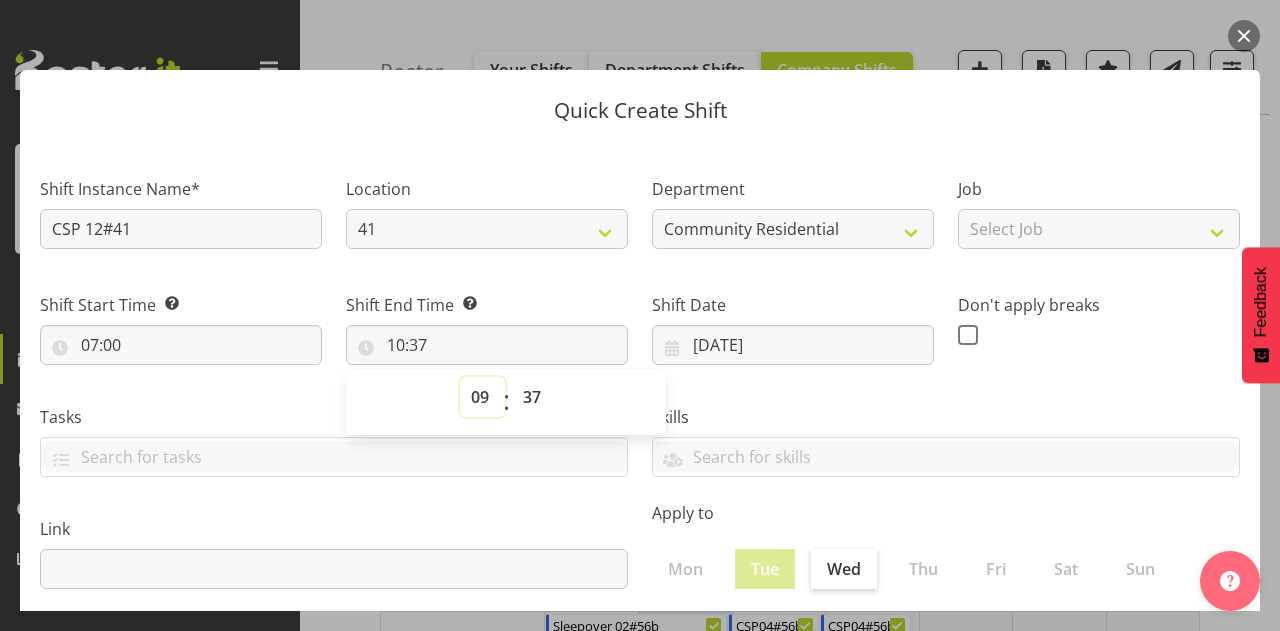 click on "00   01   02   03   04   05   06   07   08   09   10   11   12   13   14   15   16   17   18   19   20   21   22   23" at bounding box center [482, 397] 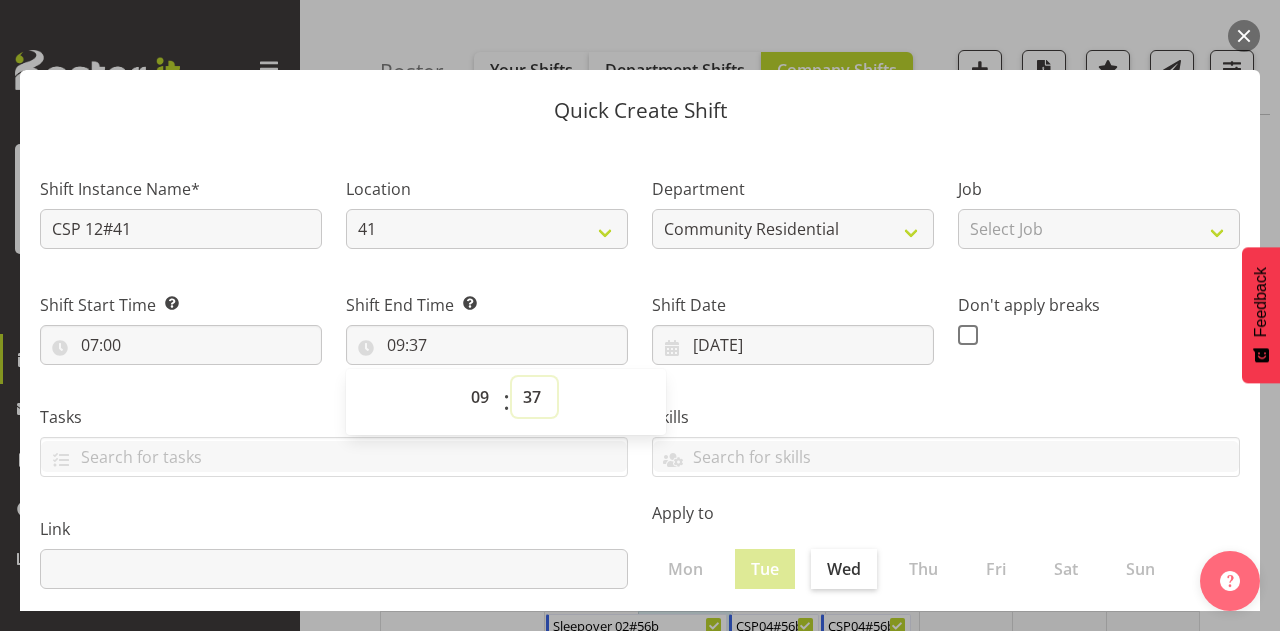 click on "00   01   02   03   04   05   06   07   08   09   10   11   12   13   14   15   16   17   18   19   20   21   22   23   24   25   26   27   28   29   30   31   32   33   34   35   36   37   38   39   40   41   42   43   44   45   46   47   48   49   50   51   52   53   54   55   56   57   58   59" at bounding box center [534, 397] 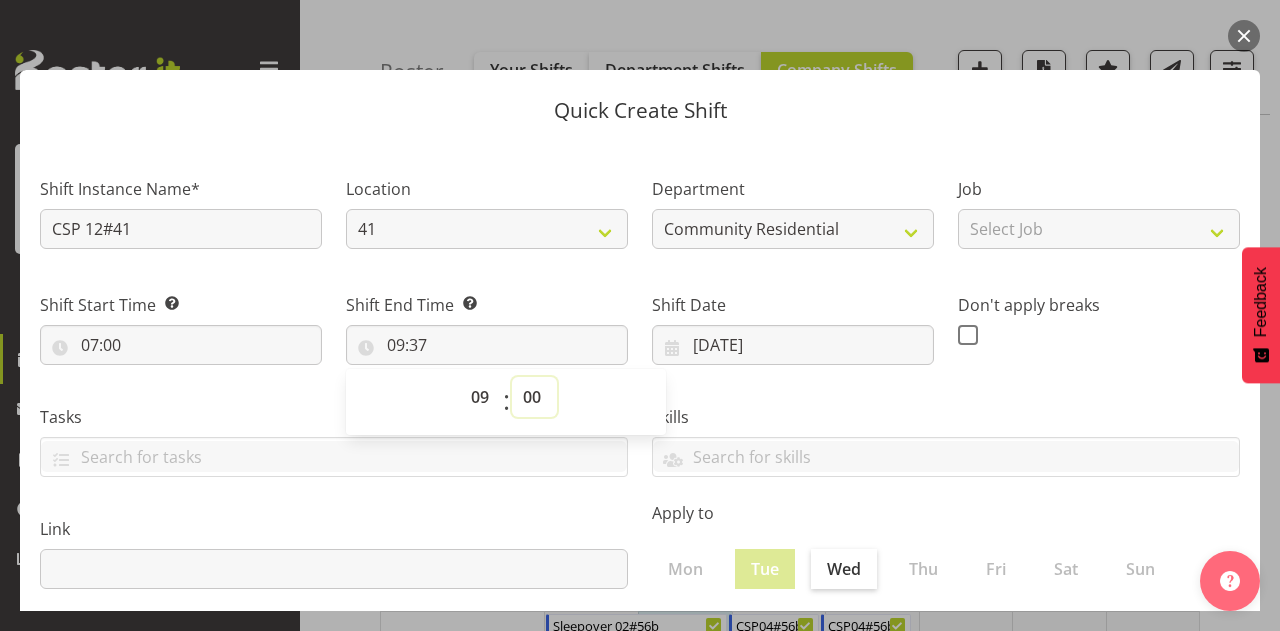 click on "00   01   02   03   04   05   06   07   08   09   10   11   12   13   14   15   16   17   18   19   20   21   22   23   24   25   26   27   28   29   30   31   32   33   34   35   36   37   38   39   40   41   42   43   44   45   46   47   48   49   50   51   52   53   54   55   56   57   58   59" at bounding box center (534, 397) 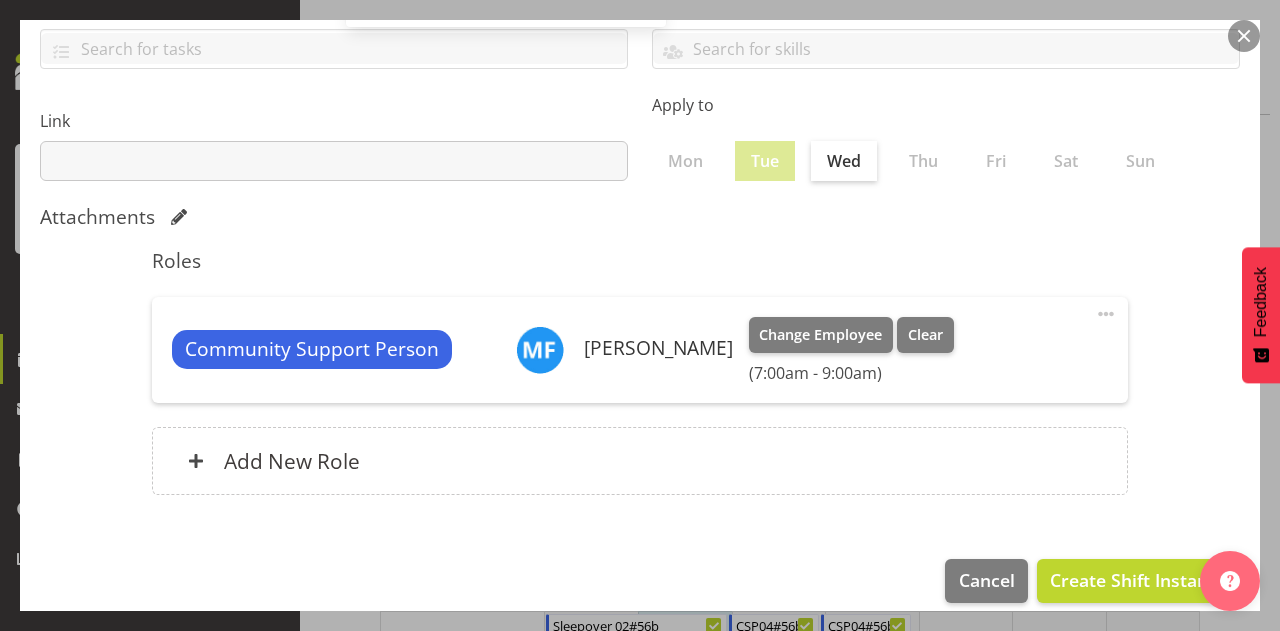 scroll, scrollTop: 428, scrollLeft: 0, axis: vertical 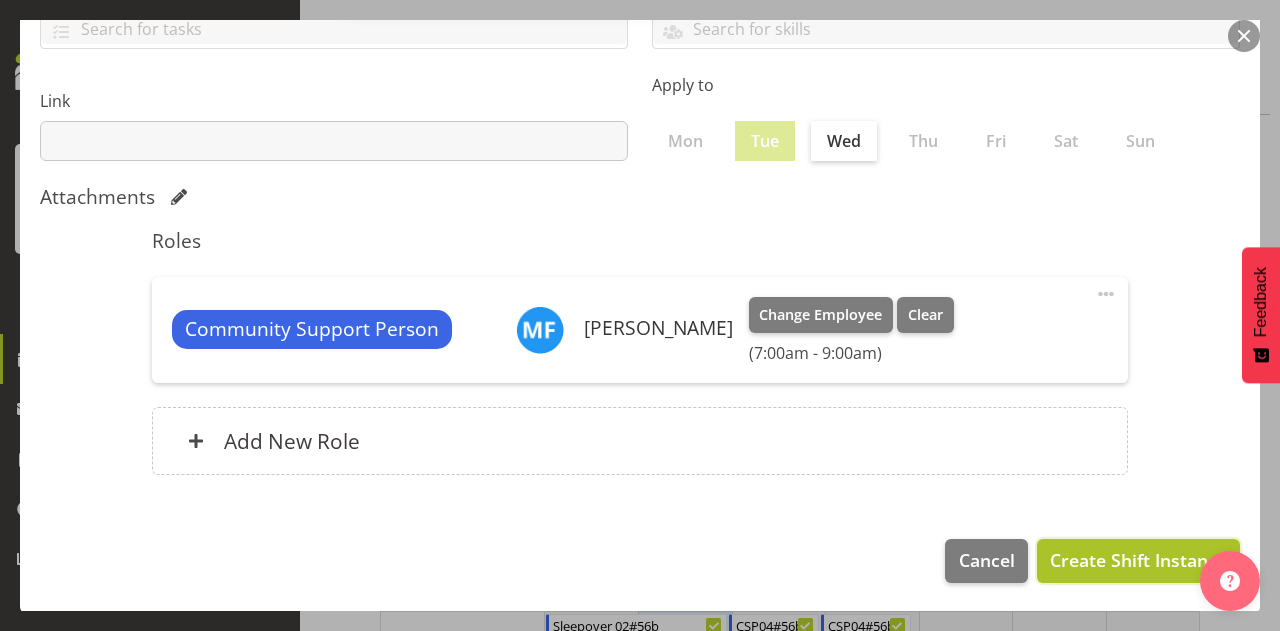 click on "Create Shift Instance" at bounding box center (1138, 560) 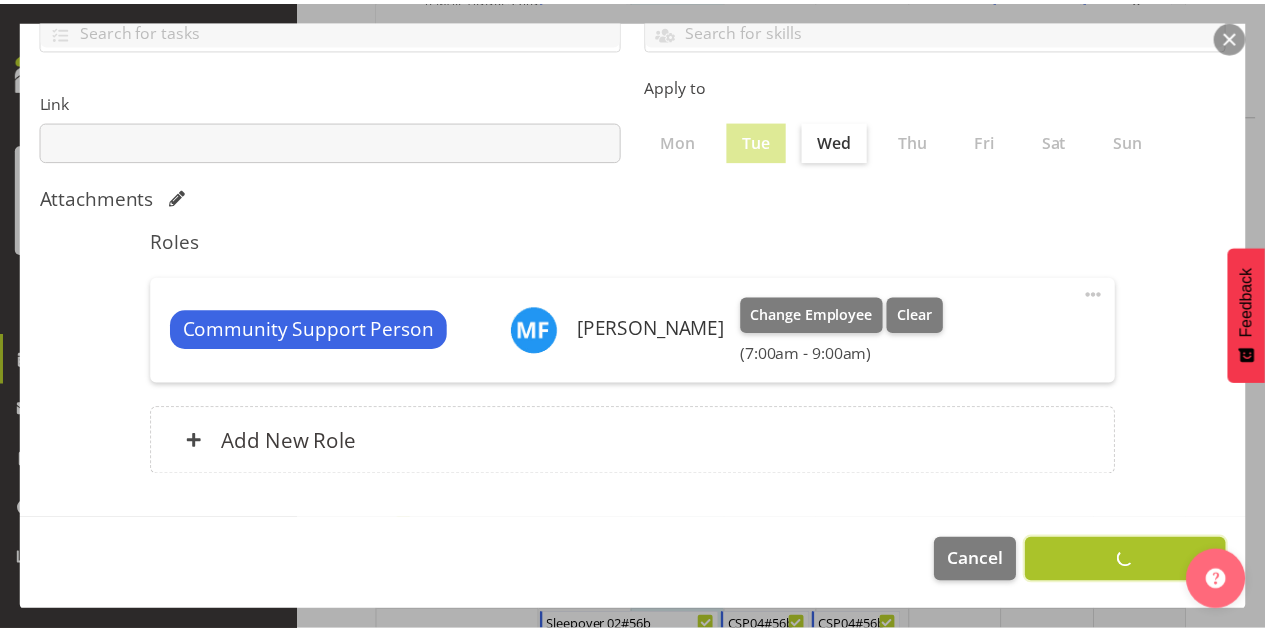scroll, scrollTop: 2784, scrollLeft: 0, axis: vertical 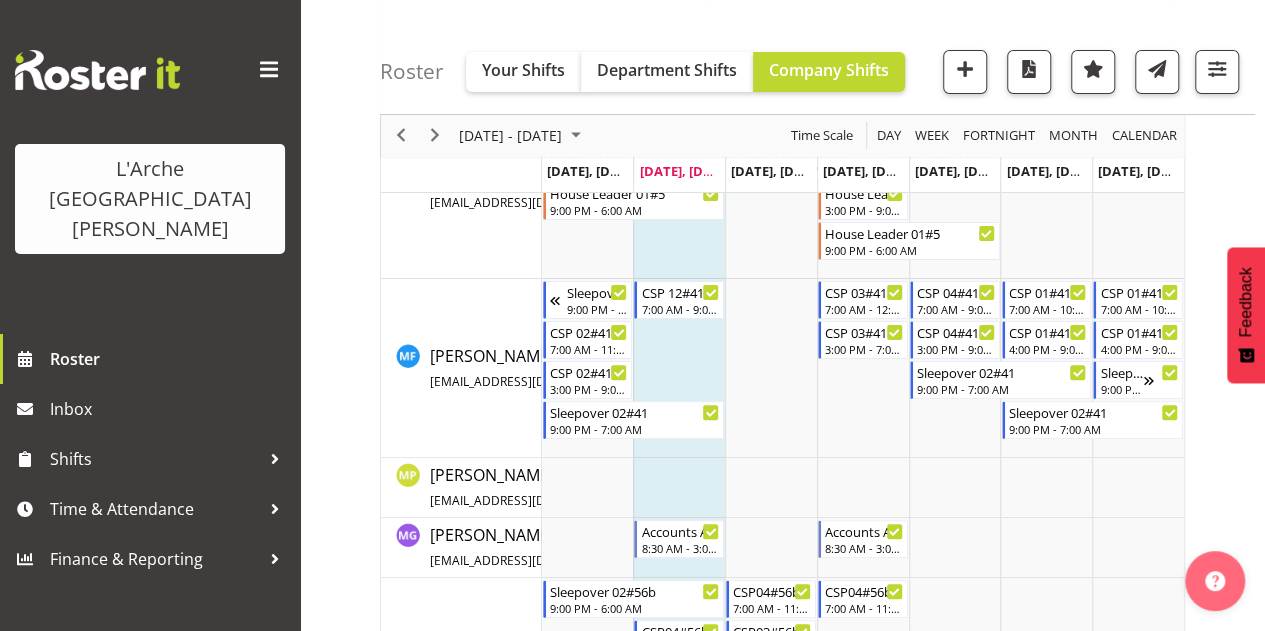 click at bounding box center (679, 368) 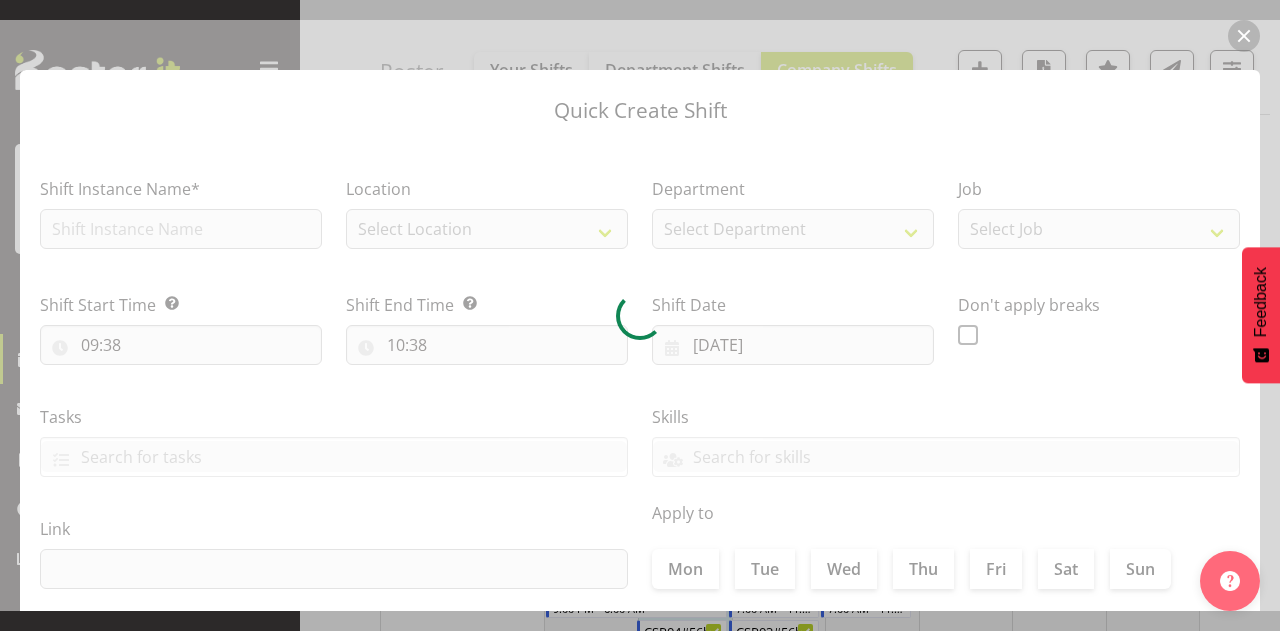 checkbox on "true" 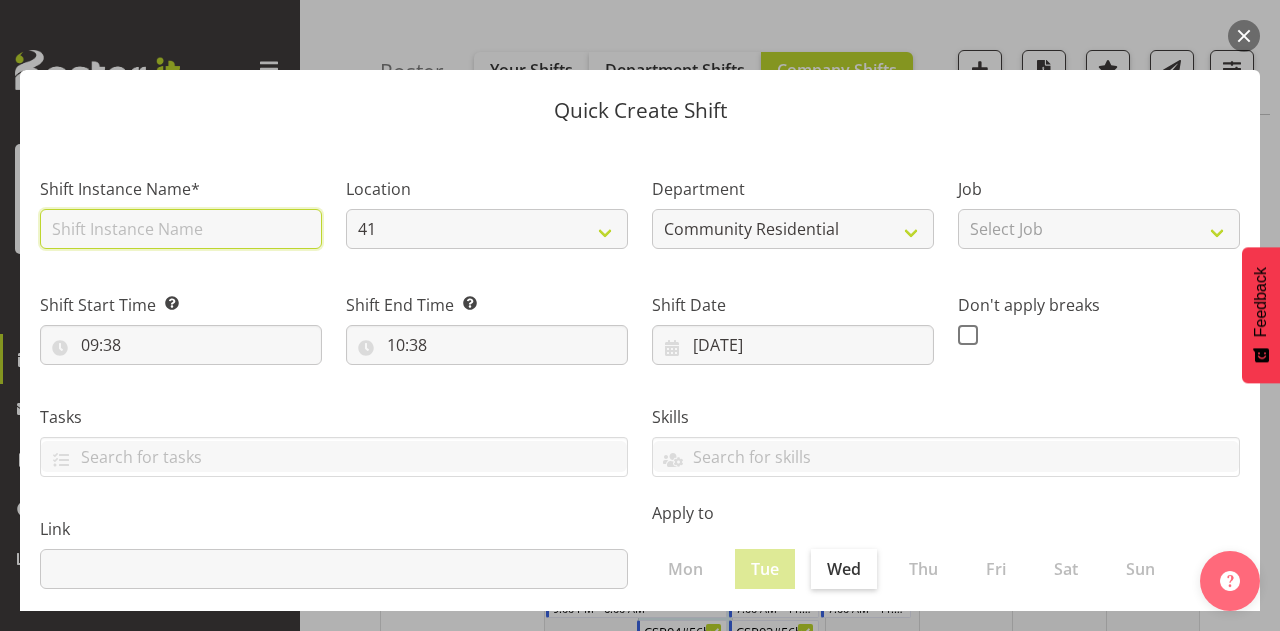 click at bounding box center (181, 229) 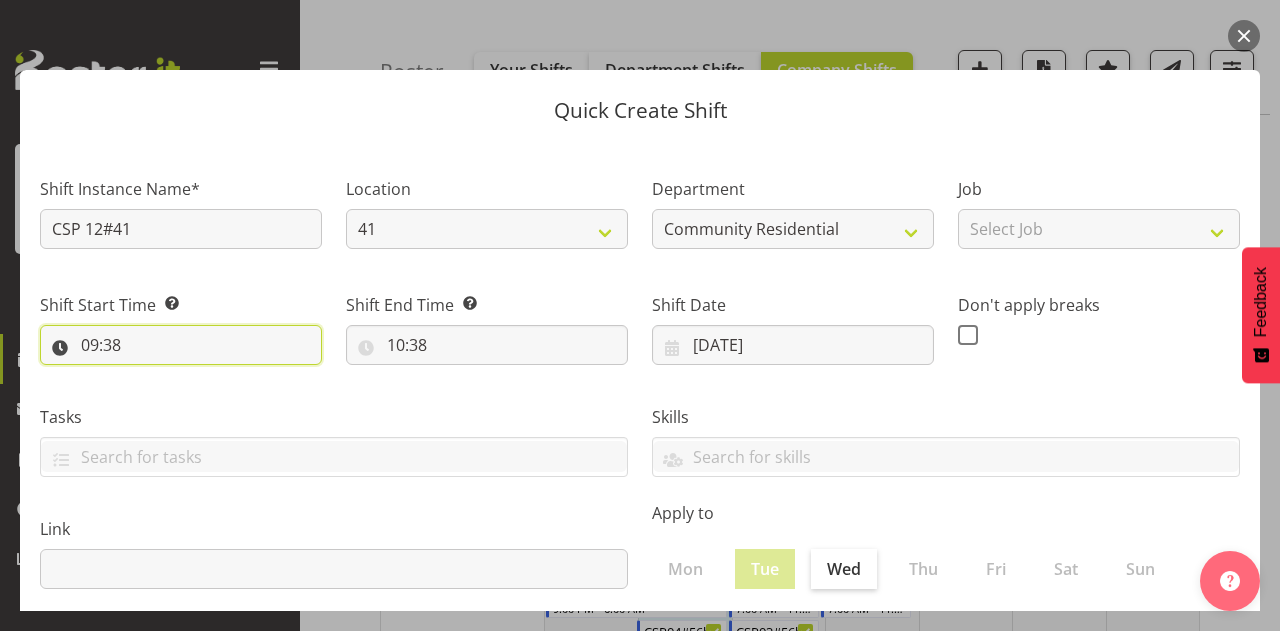 click on "09:38" at bounding box center (181, 345) 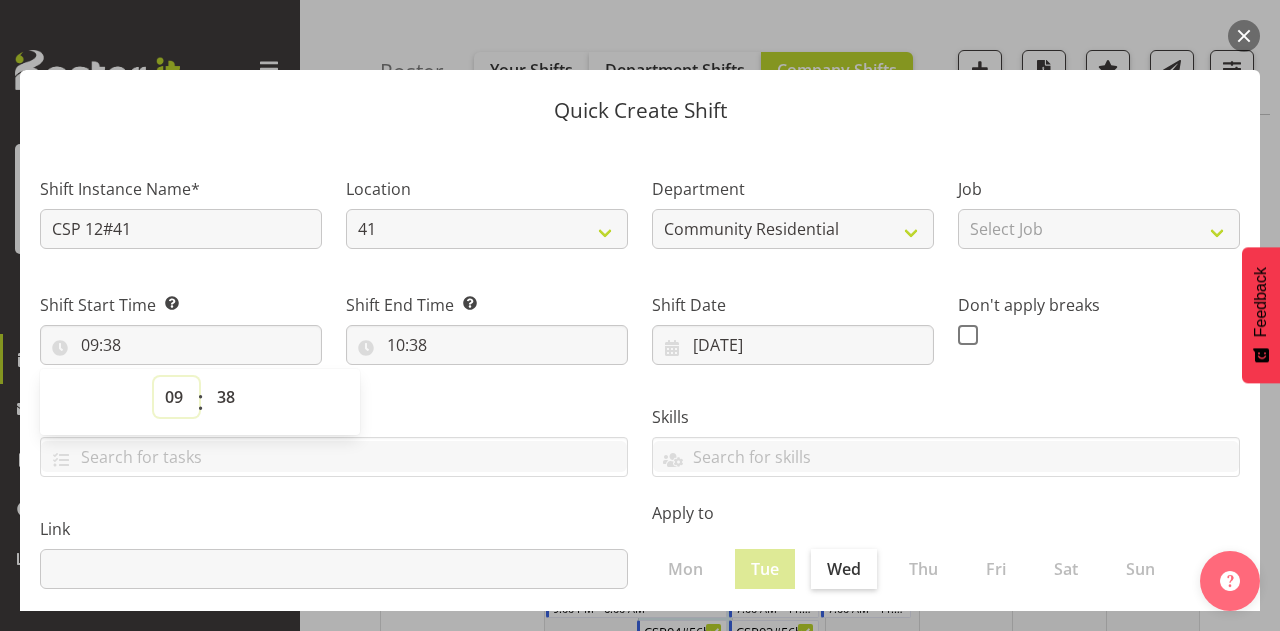 click on "00   01   02   03   04   05   06   07   08   09   10   11   12   13   14   15   16   17   18   19   20   21   22   23" at bounding box center [176, 397] 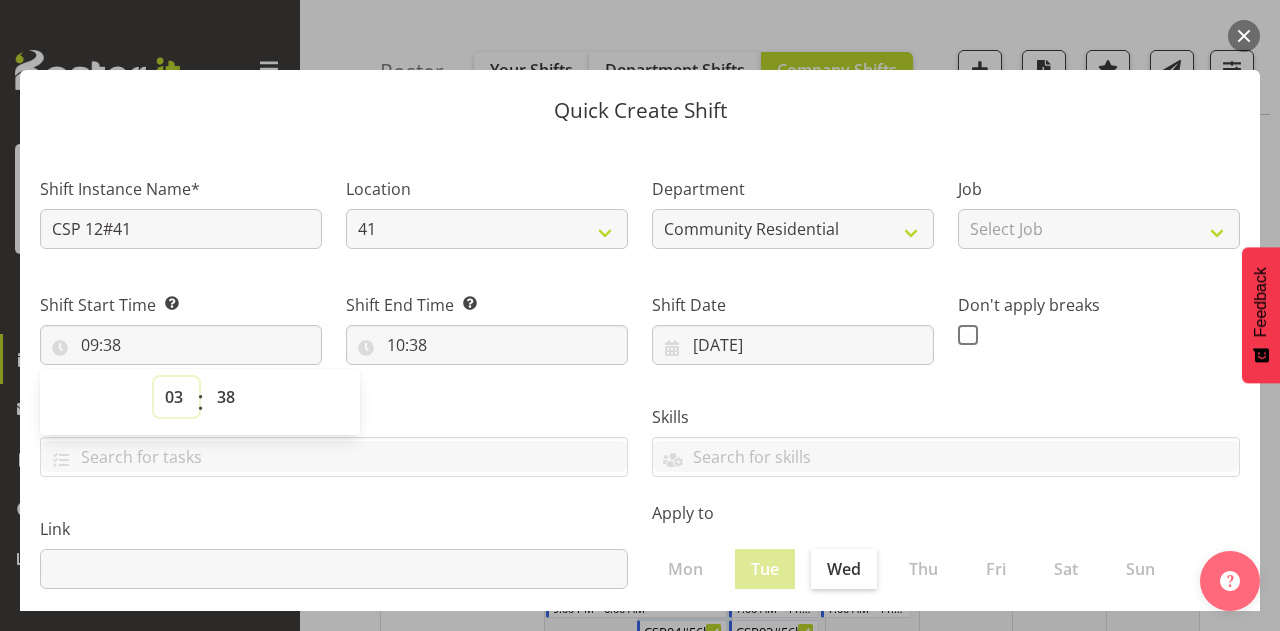 click on "00   01   02   03   04   05   06   07   08   09   10   11   12   13   14   15   16   17   18   19   20   21   22   23" at bounding box center [176, 397] 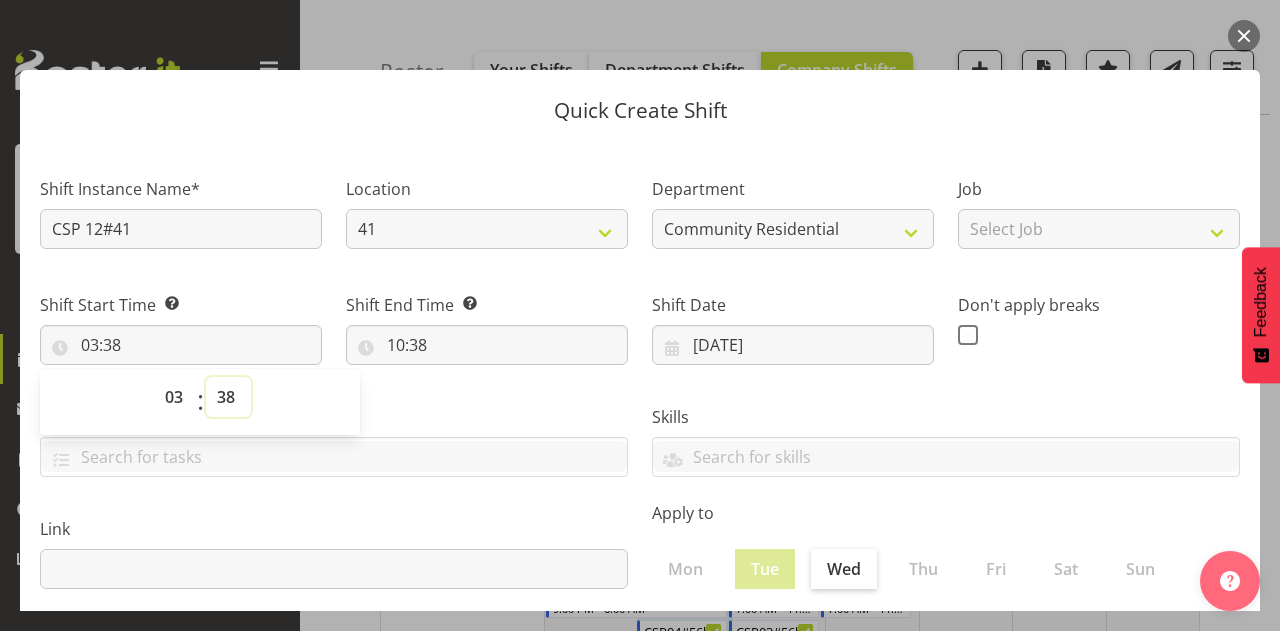 click on "00   01   02   03   04   05   06   07   08   09   10   11   12   13   14   15   16   17   18   19   20   21   22   23   24   25   26   27   28   29   30   31   32   33   34   35   36   37   38   39   40   41   42   43   44   45   46   47   48   49   50   51   52   53   54   55   56   57   58   59" at bounding box center (228, 397) 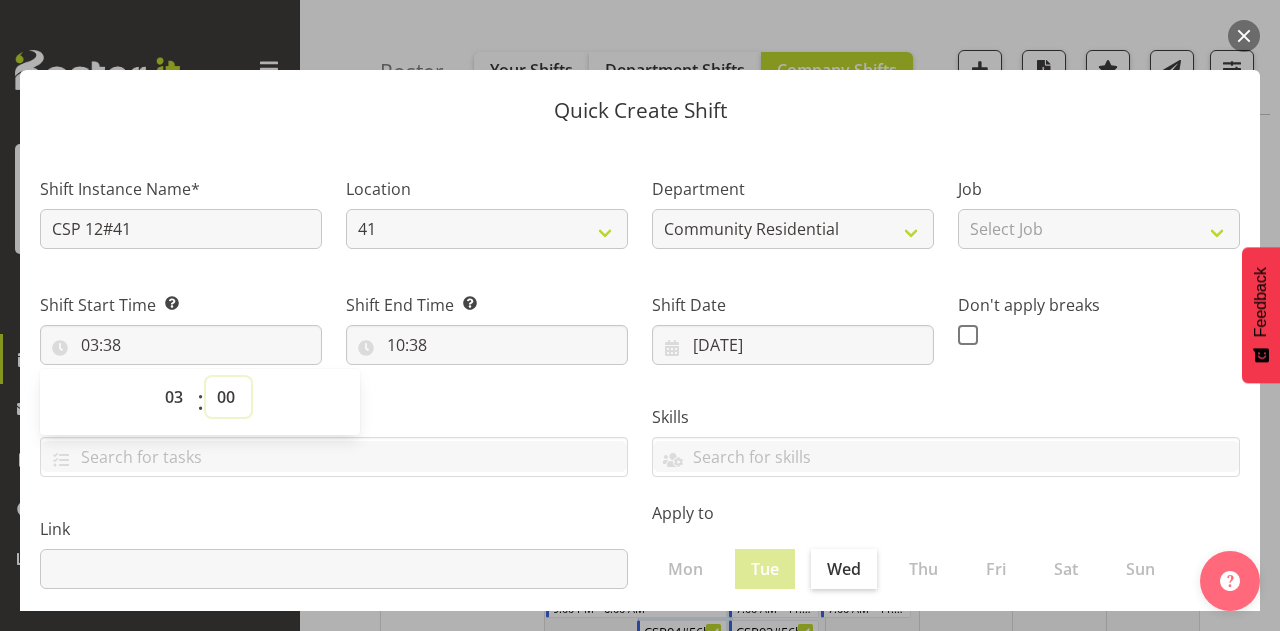 click on "00   01   02   03   04   05   06   07   08   09   10   11   12   13   14   15   16   17   18   19   20   21   22   23   24   25   26   27   28   29   30   31   32   33   34   35   36   37   38   39   40   41   42   43   44   45   46   47   48   49   50   51   52   53   54   55   56   57   58   59" at bounding box center [228, 397] 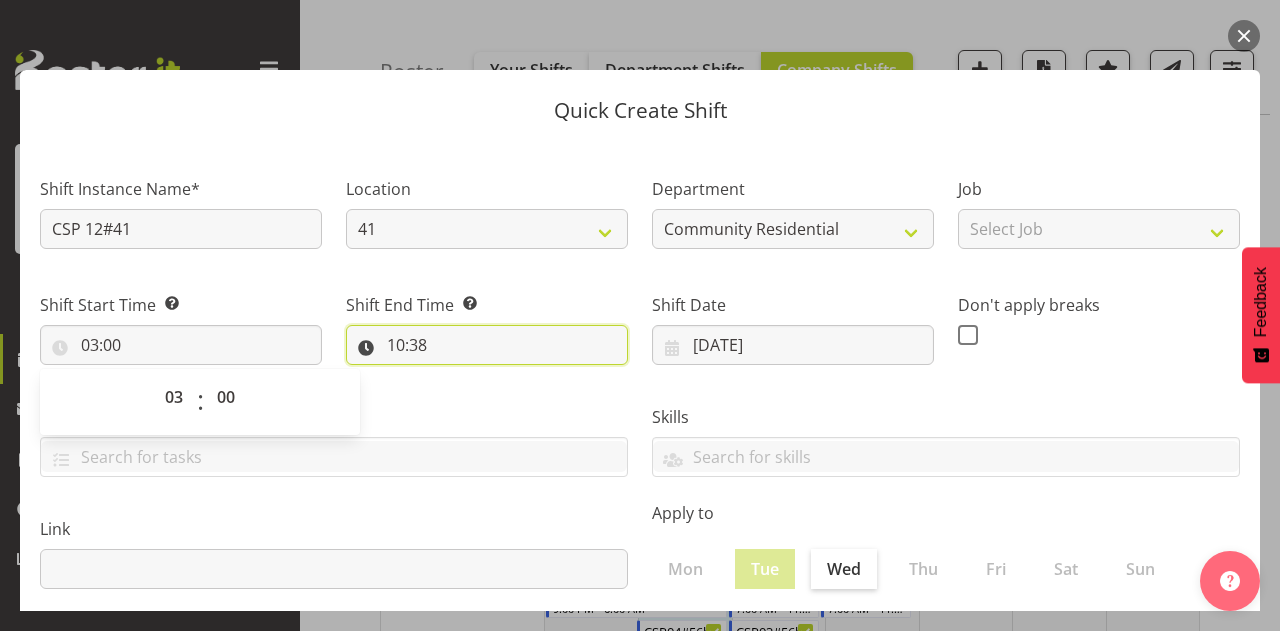click on "10:38" at bounding box center (487, 345) 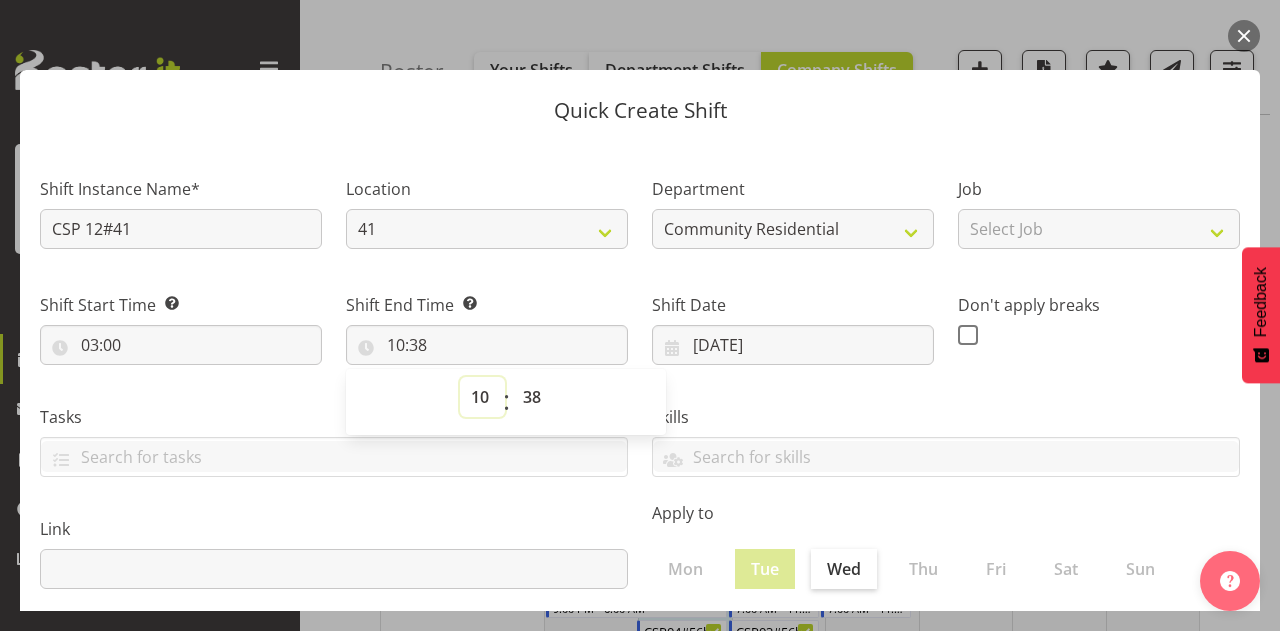 click on "00   01   02   03   04   05   06   07   08   09   10   11   12   13   14   15   16   17   18   19   20   21   22   23" at bounding box center [482, 397] 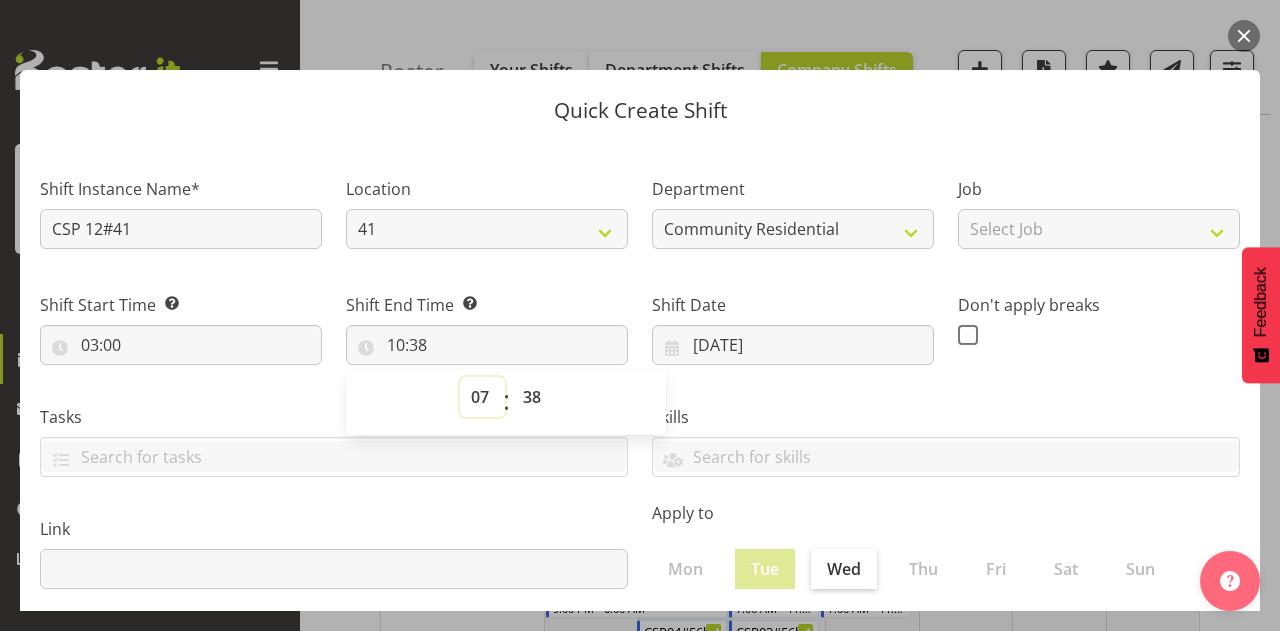 click on "00   01   02   03   04   05   06   07   08   09   10   11   12   13   14   15   16   17   18   19   20   21   22   23" at bounding box center (482, 397) 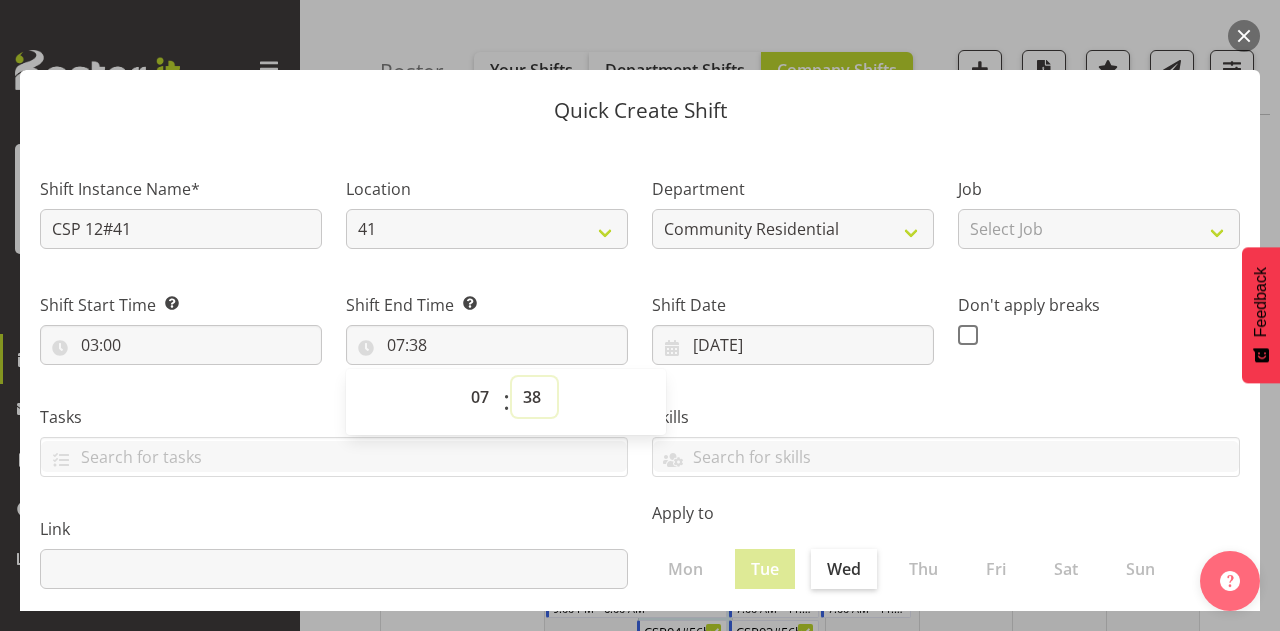 click on "00   01   02   03   04   05   06   07   08   09   10   11   12   13   14   15   16   17   18   19   20   21   22   23   24   25   26   27   28   29   30   31   32   33   34   35   36   37   38   39   40   41   42   43   44   45   46   47   48   49   50   51   52   53   54   55   56   57   58   59" at bounding box center [534, 397] 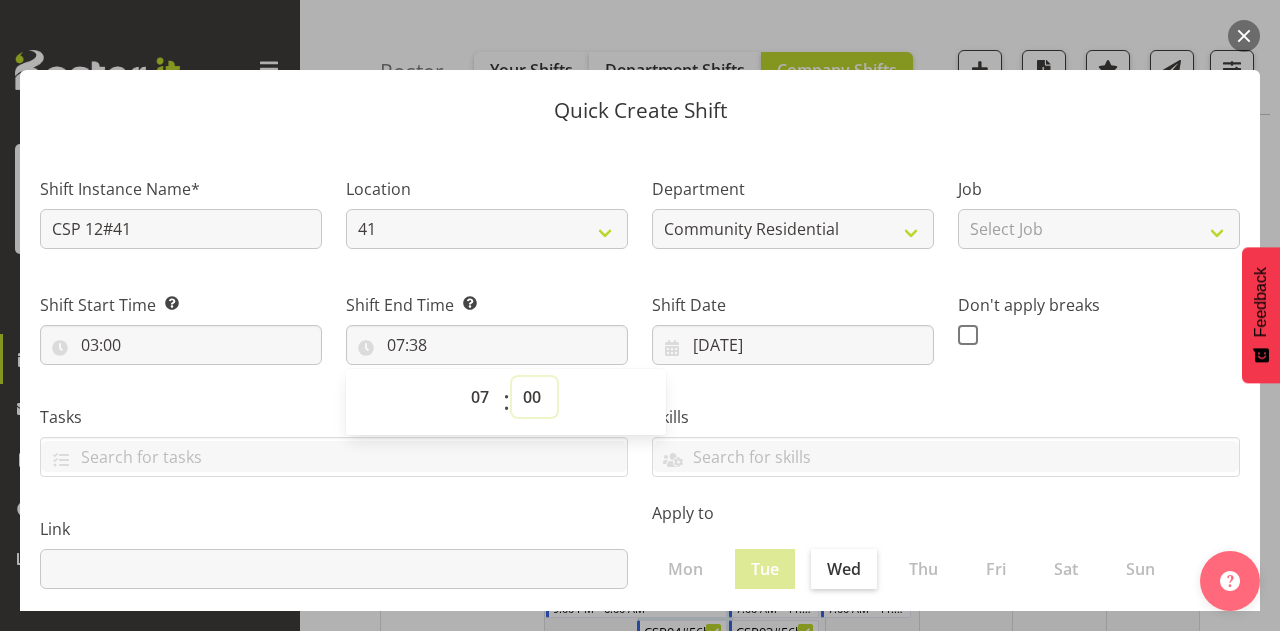 click on "00   01   02   03   04   05   06   07   08   09   10   11   12   13   14   15   16   17   18   19   20   21   22   23   24   25   26   27   28   29   30   31   32   33   34   35   36   37   38   39   40   41   42   43   44   45   46   47   48   49   50   51   52   53   54   55   56   57   58   59" at bounding box center [534, 397] 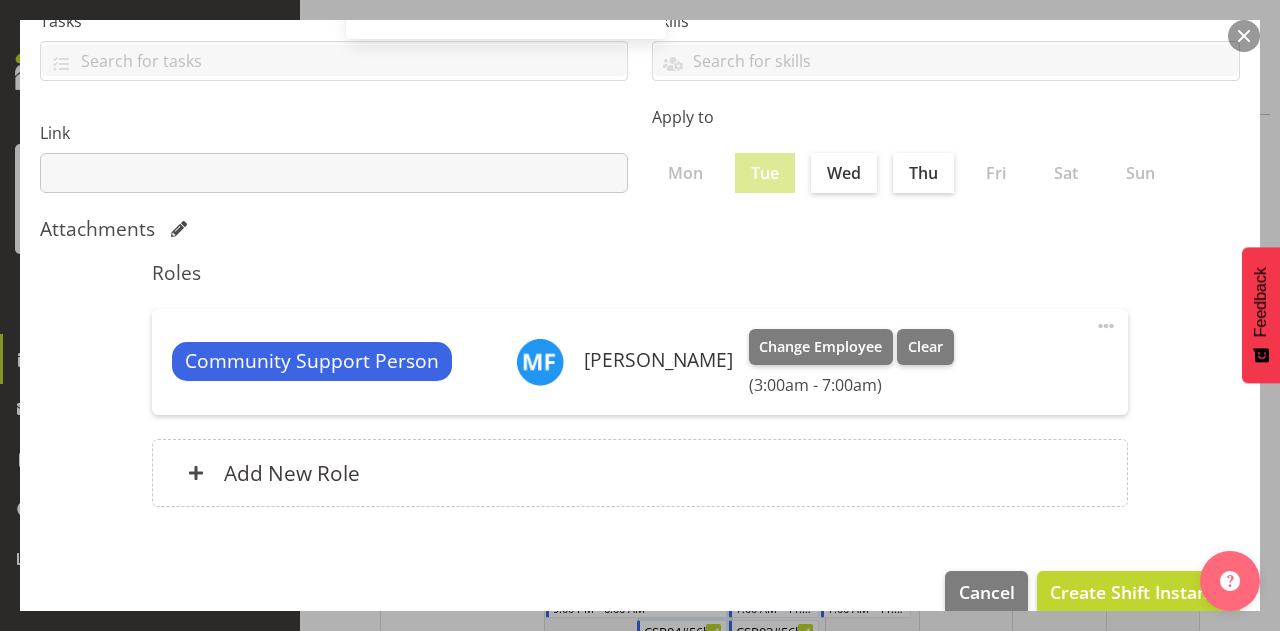 scroll, scrollTop: 428, scrollLeft: 0, axis: vertical 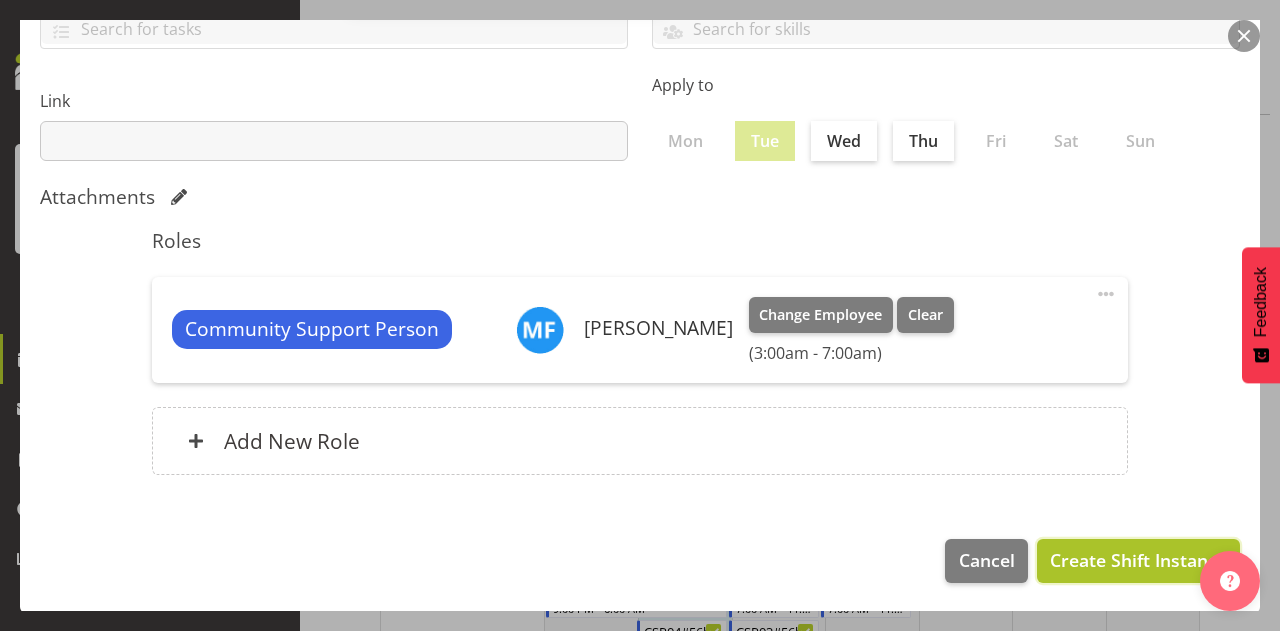 click on "Create Shift Instance" at bounding box center [1138, 560] 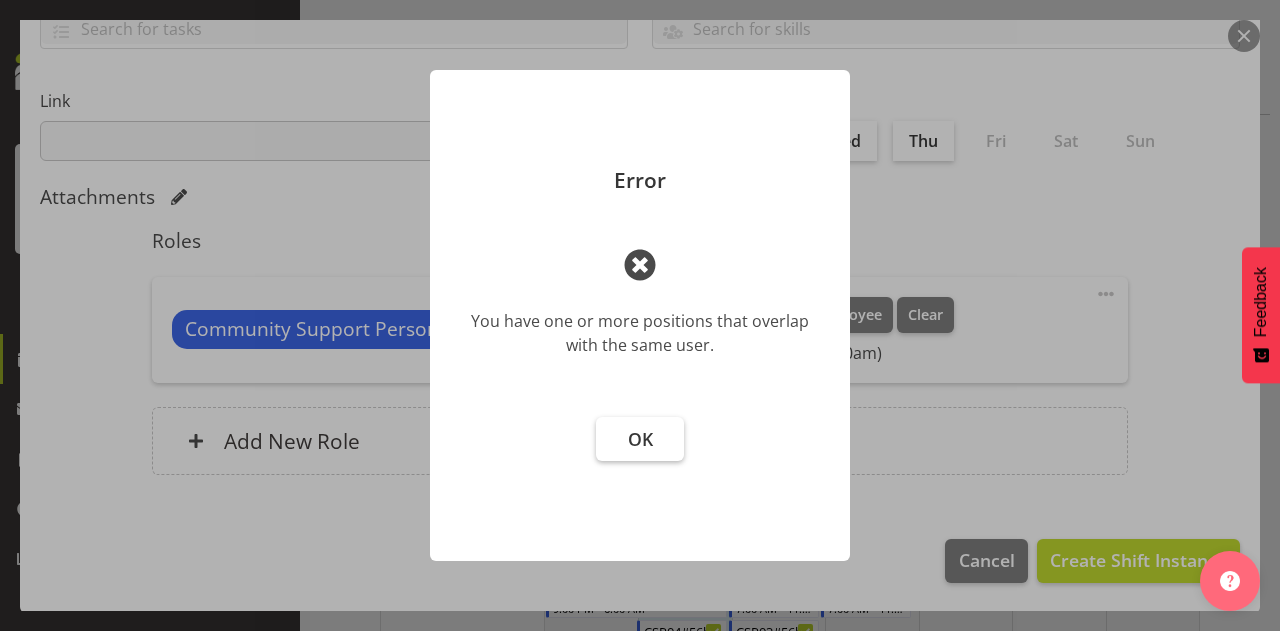 click on "OK" at bounding box center (640, 439) 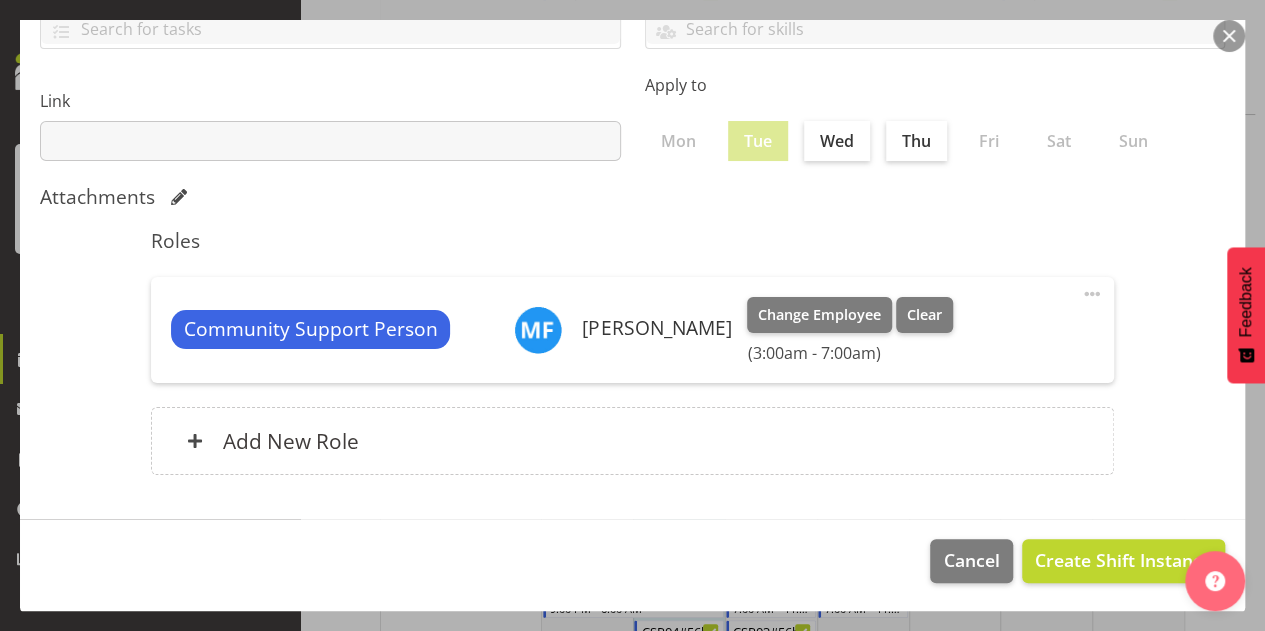 click at bounding box center [1229, 36] 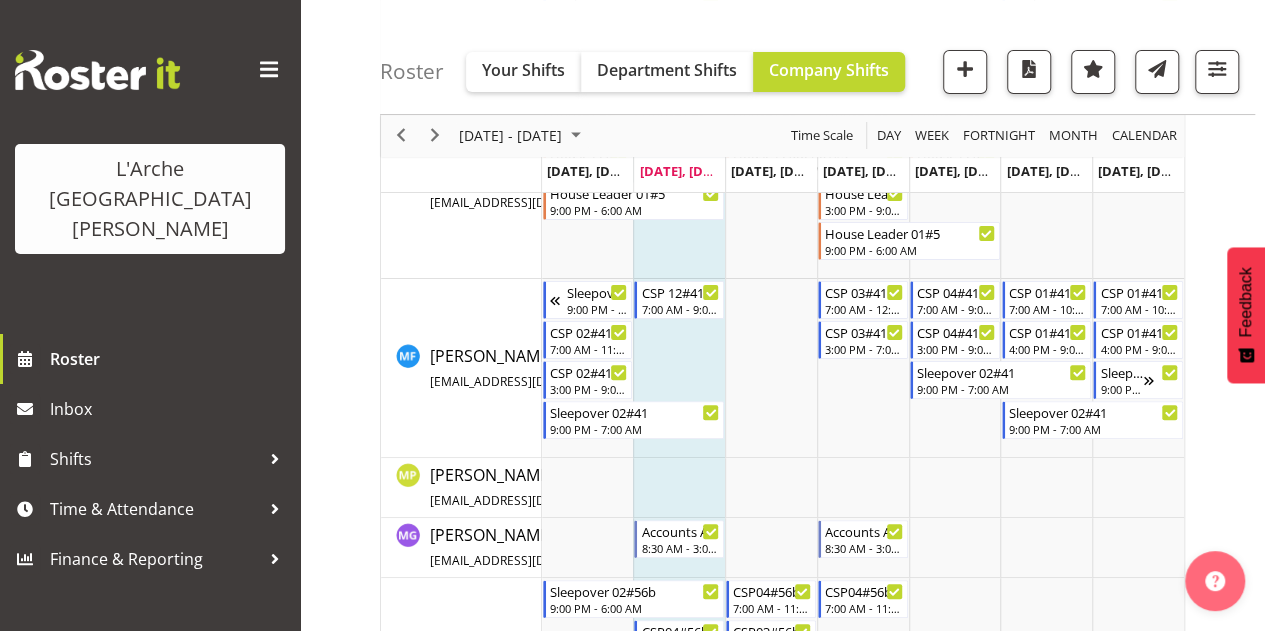 click at bounding box center (679, 368) 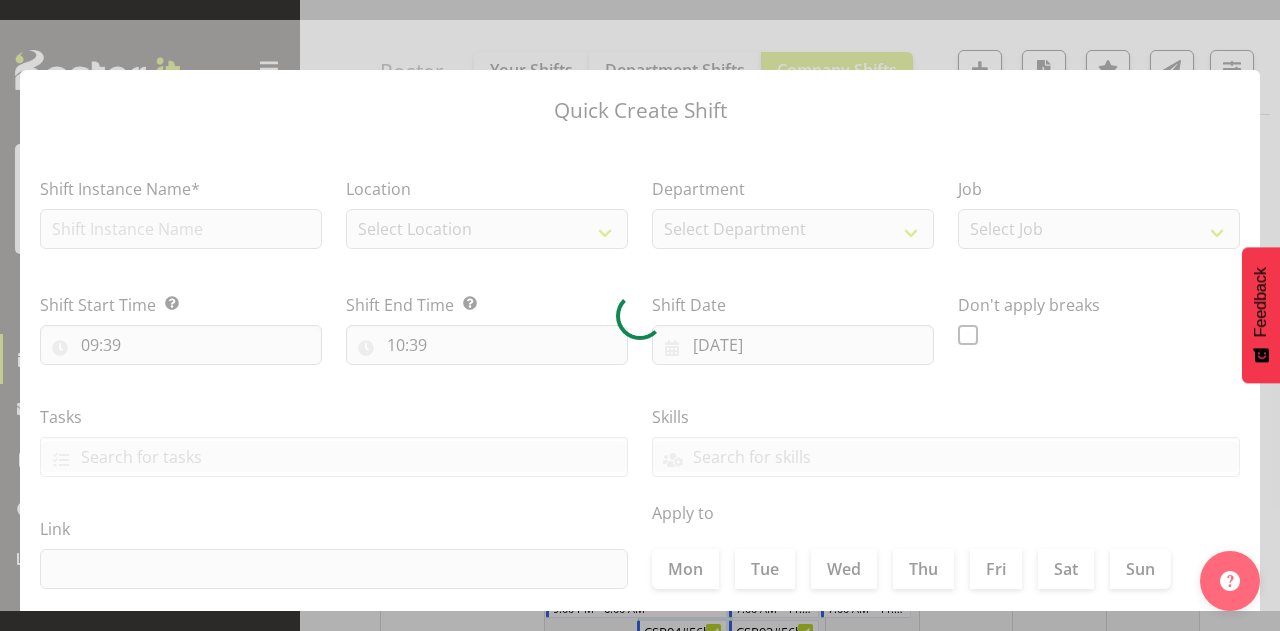 click at bounding box center (640, 315) 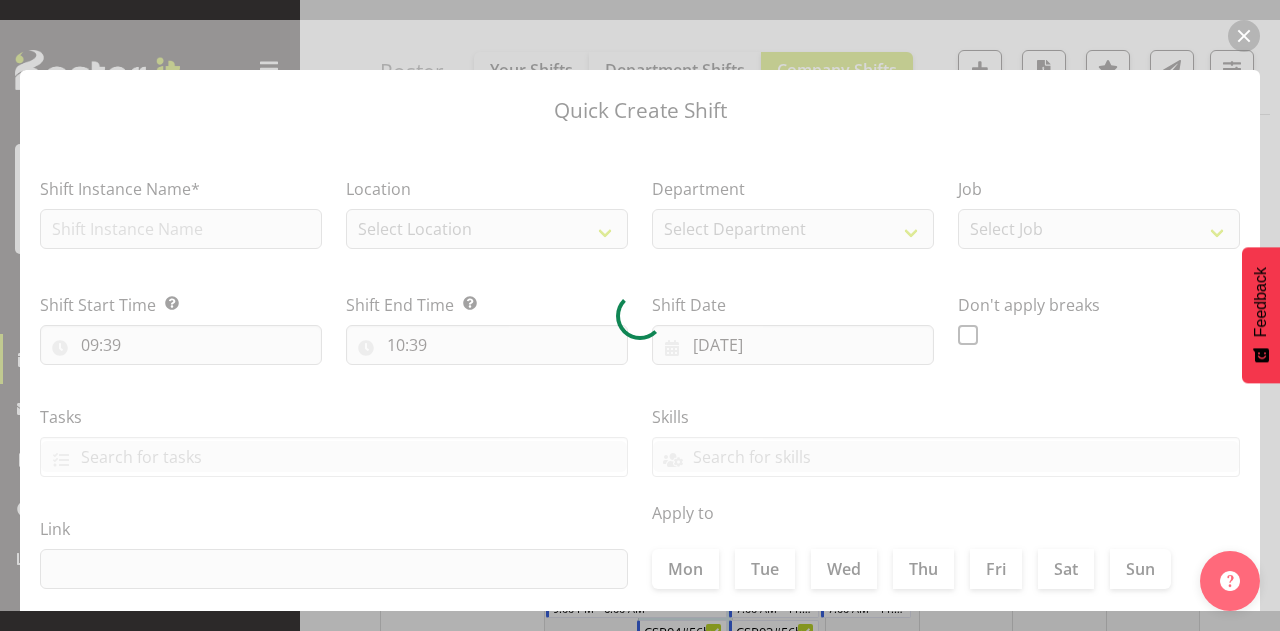 checkbox on "true" 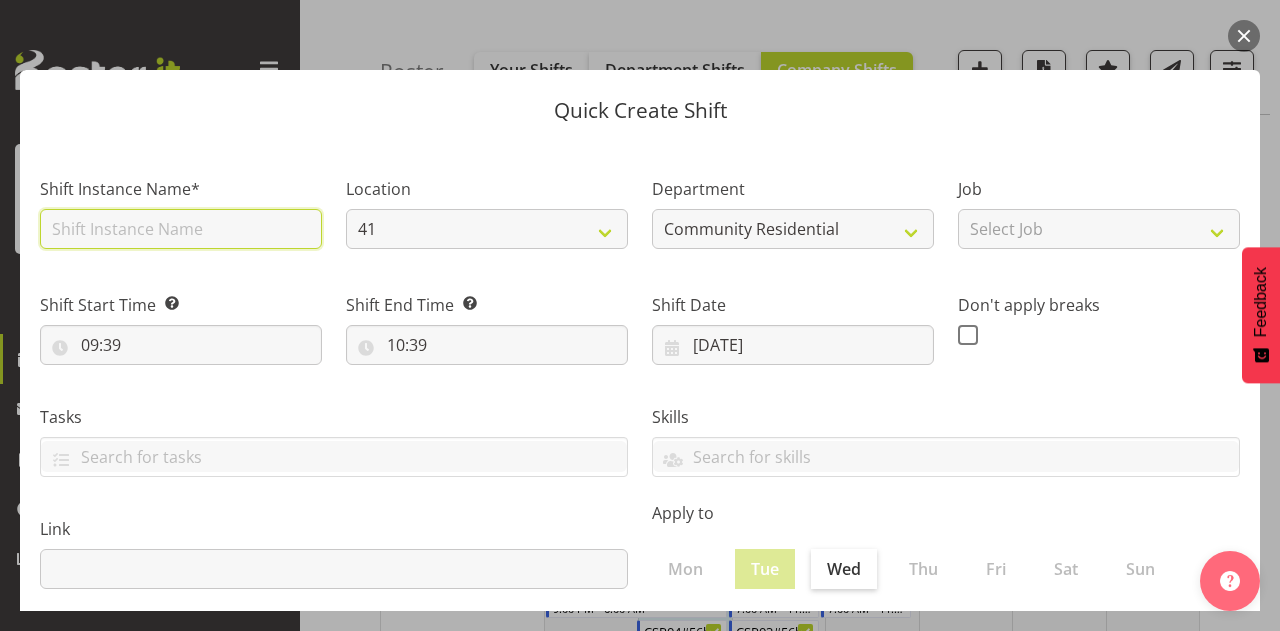 click at bounding box center (181, 229) 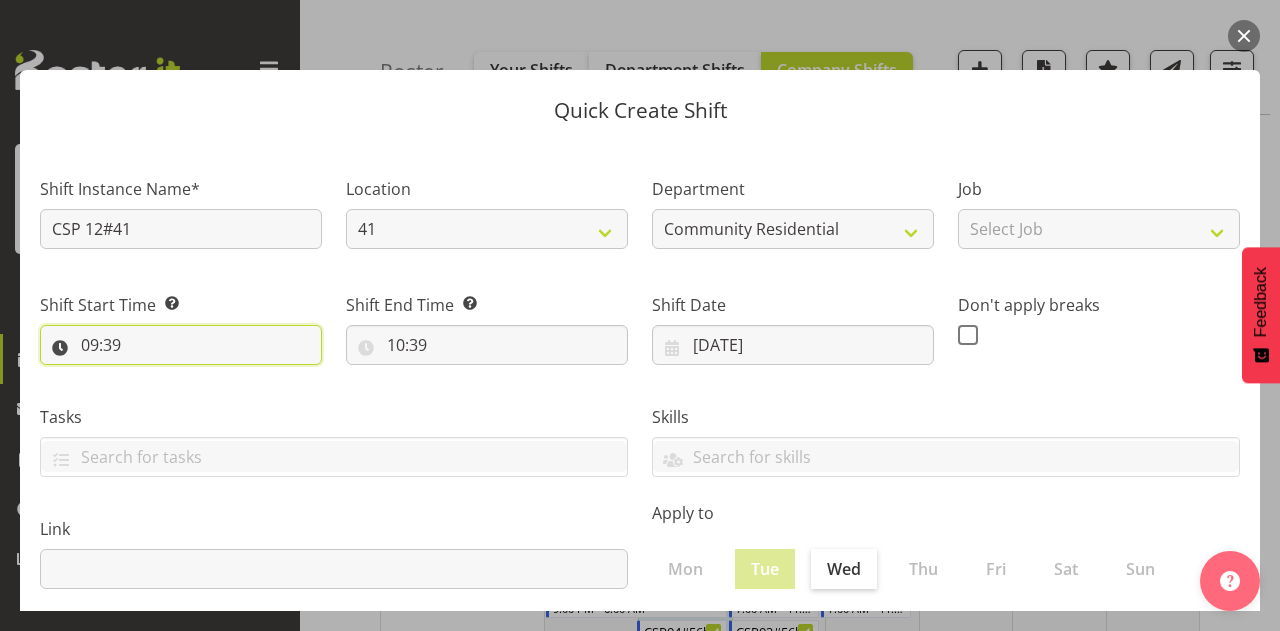 click on "09:39" at bounding box center (181, 345) 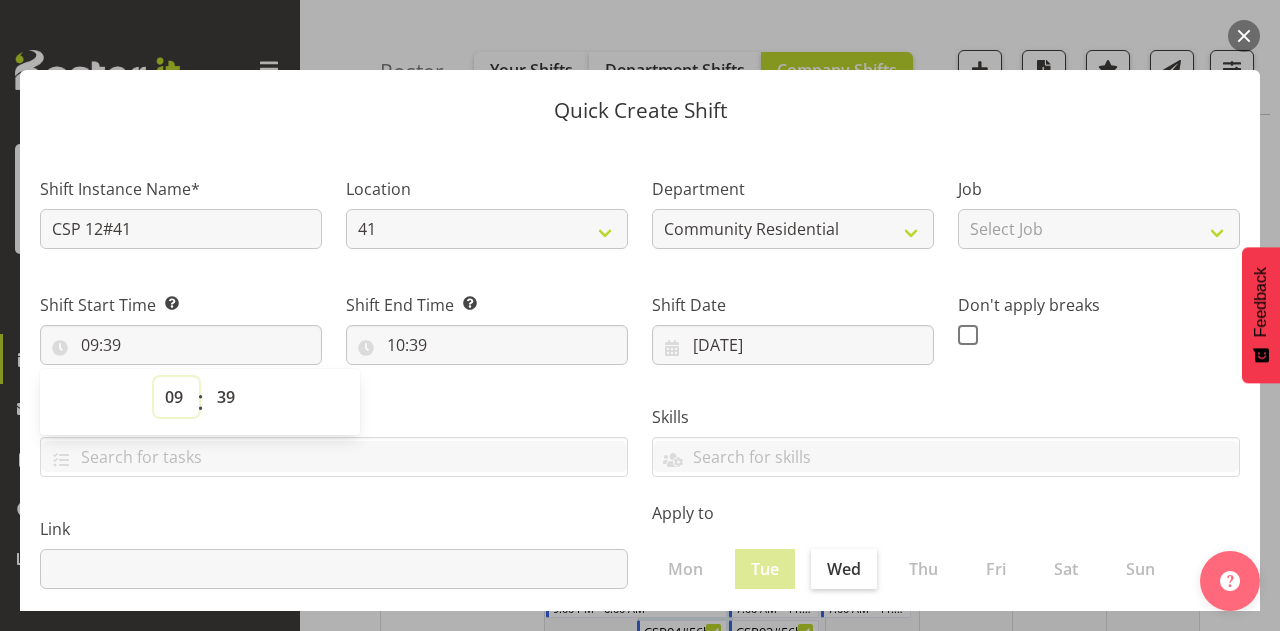 click on "00   01   02   03   04   05   06   07   08   09   10   11   12   13   14   15   16   17   18   19   20   21   22   23" at bounding box center (176, 397) 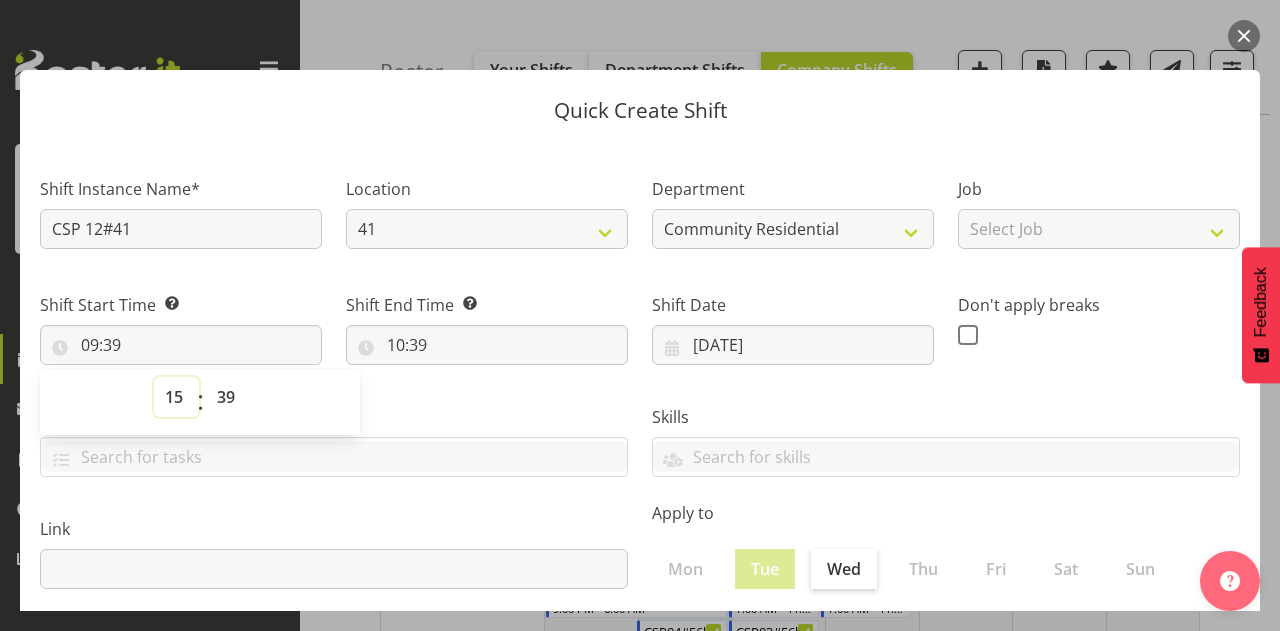 click on "00   01   02   03   04   05   06   07   08   09   10   11   12   13   14   15   16   17   18   19   20   21   22   23" at bounding box center (176, 397) 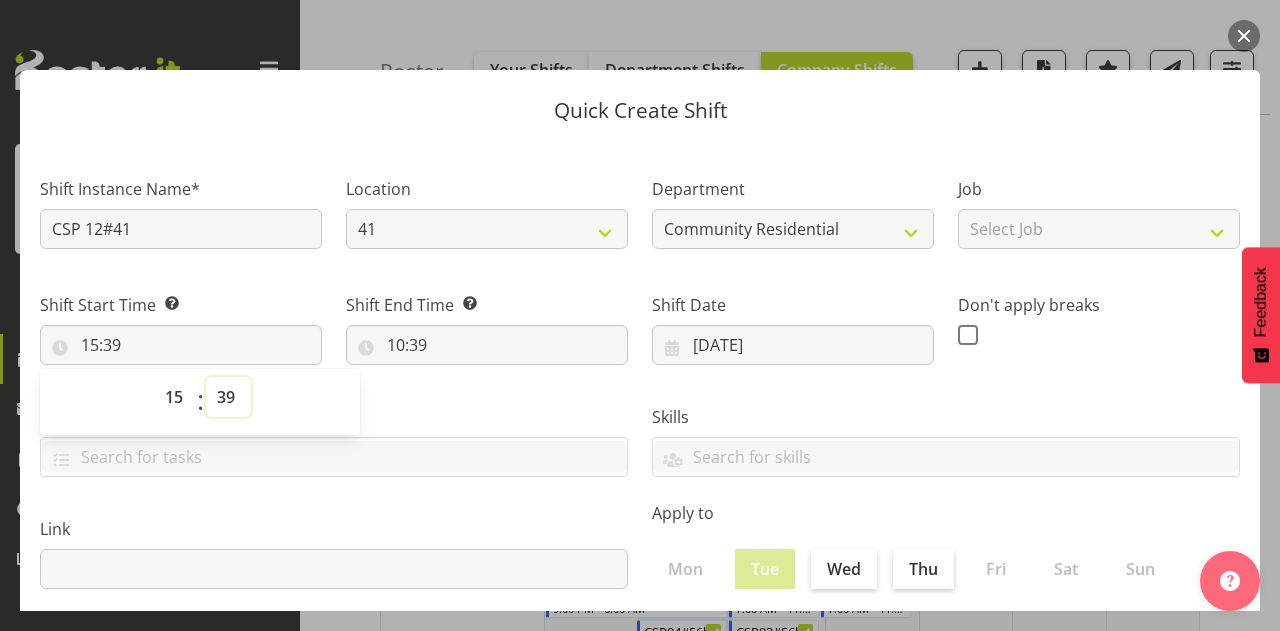click on "00   01   02   03   04   05   06   07   08   09   10   11   12   13   14   15   16   17   18   19   20   21   22   23   24   25   26   27   28   29   30   31   32   33   34   35   36   37   38   39   40   41   42   43   44   45   46   47   48   49   50   51   52   53   54   55   56   57   58   59" at bounding box center (228, 397) 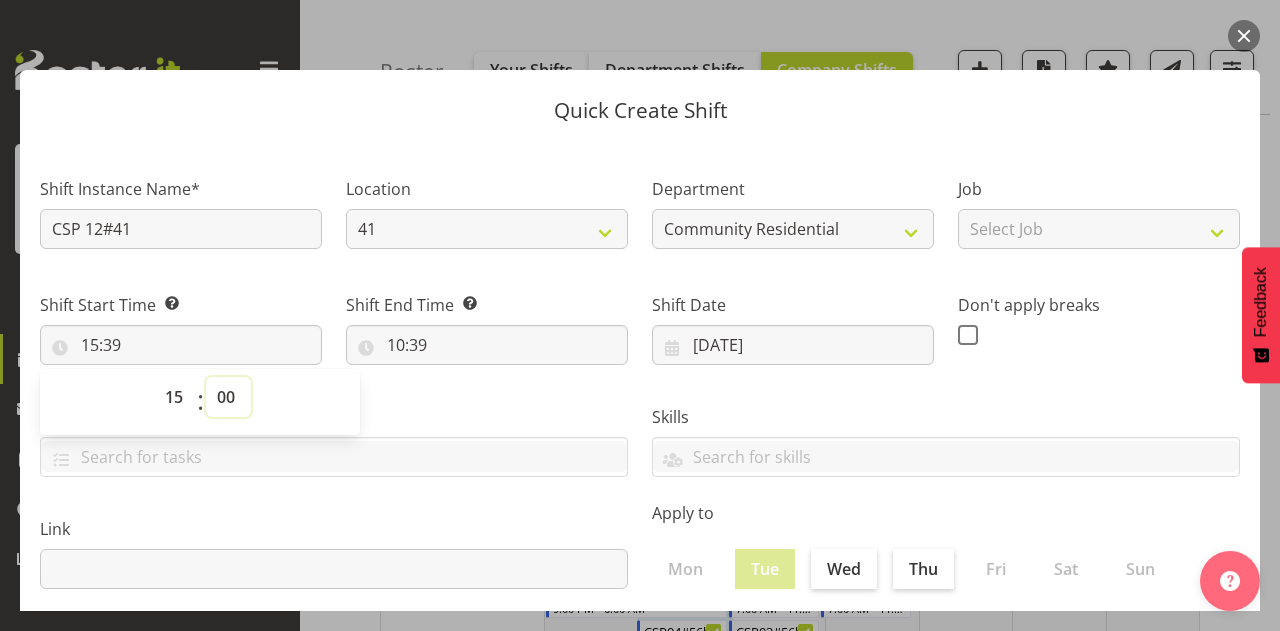click on "00   01   02   03   04   05   06   07   08   09   10   11   12   13   14   15   16   17   18   19   20   21   22   23   24   25   26   27   28   29   30   31   32   33   34   35   36   37   38   39   40   41   42   43   44   45   46   47   48   49   50   51   52   53   54   55   56   57   58   59" at bounding box center [228, 397] 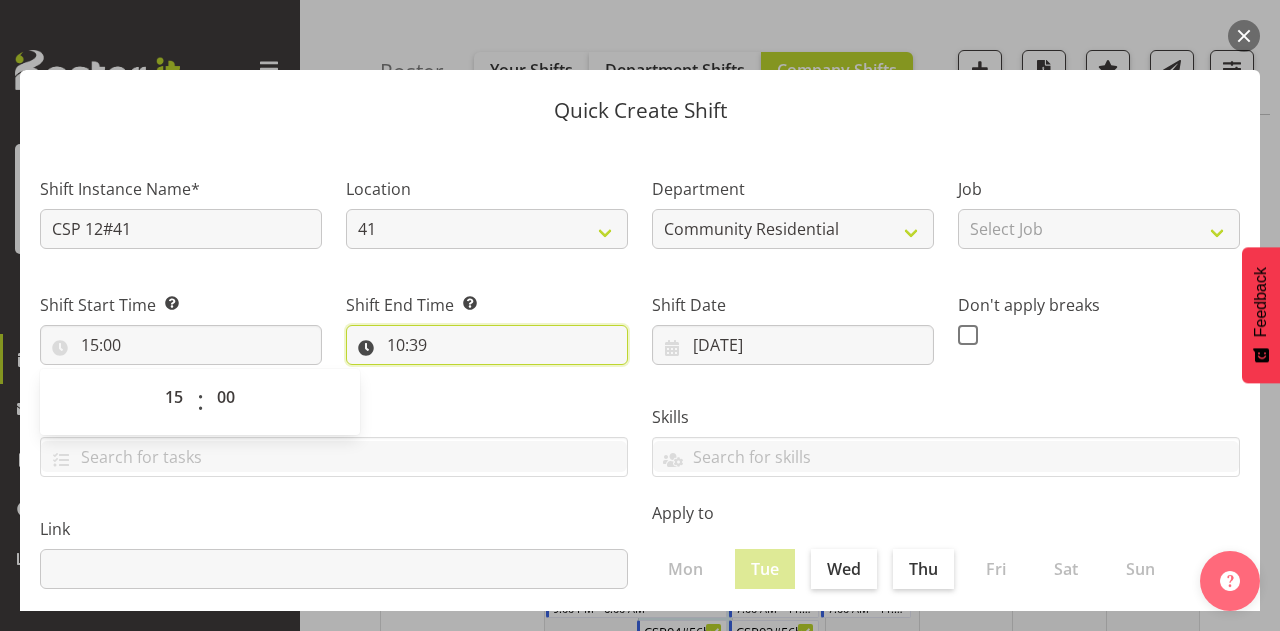 click on "10:39" at bounding box center (487, 345) 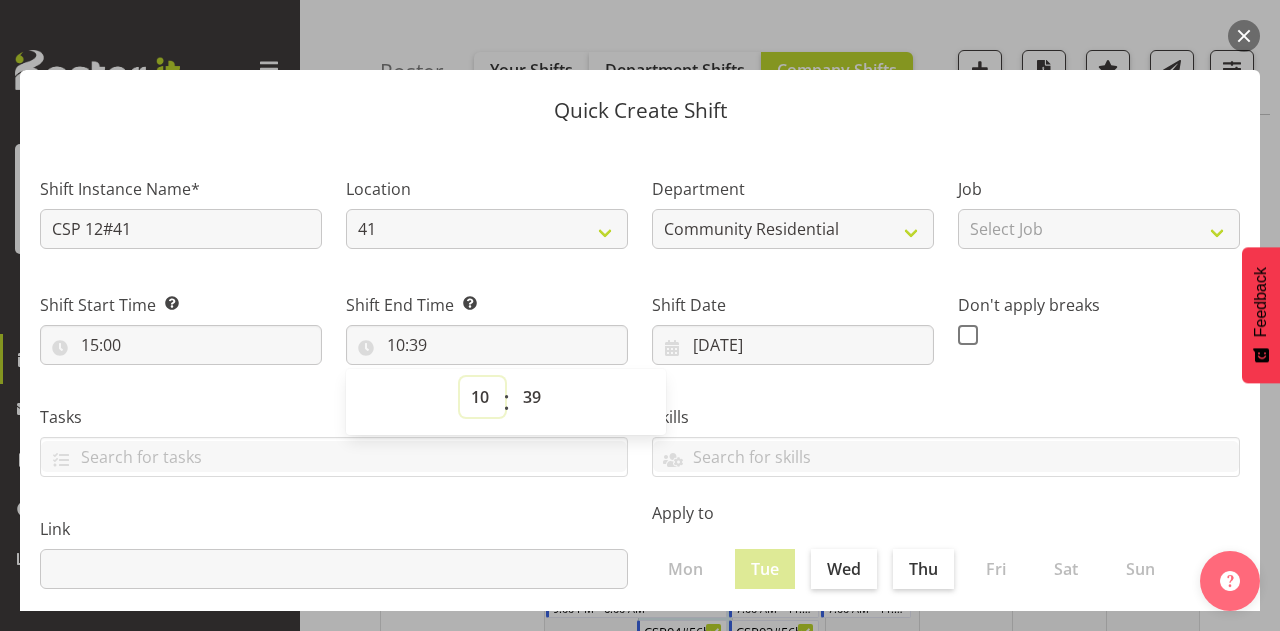 click on "00   01   02   03   04   05   06   07   08   09   10   11   12   13   14   15   16   17   18   19   20   21   22   23" at bounding box center [482, 397] 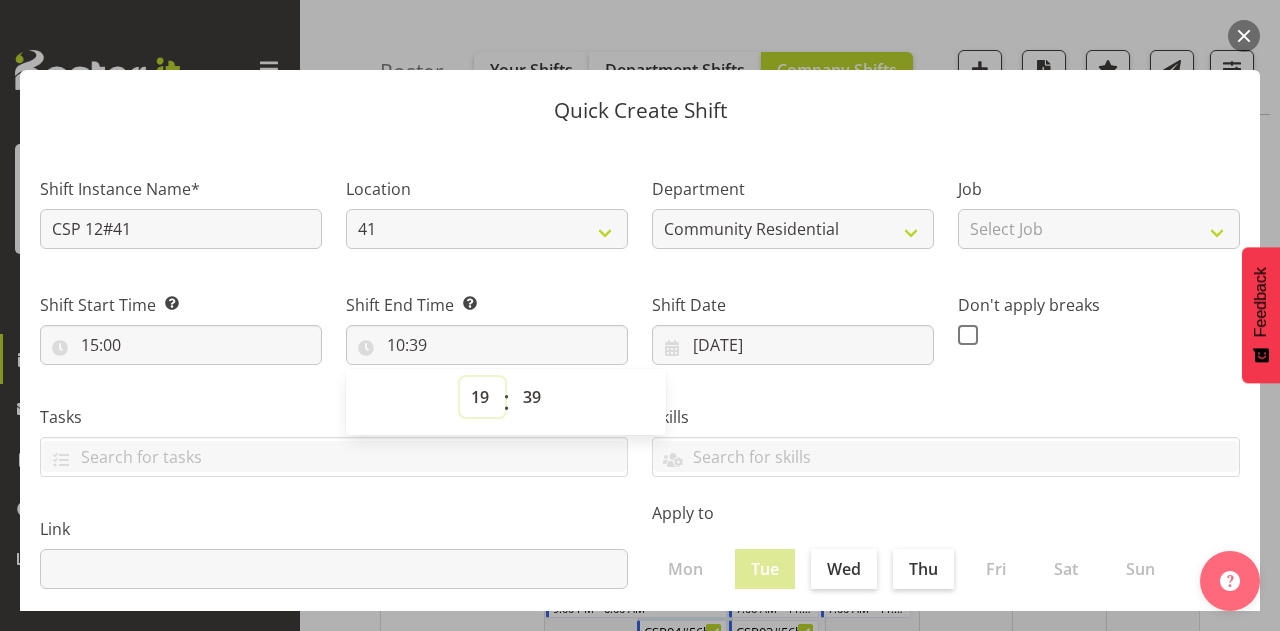 click on "00   01   02   03   04   05   06   07   08   09   10   11   12   13   14   15   16   17   18   19   20   21   22   23" at bounding box center [482, 397] 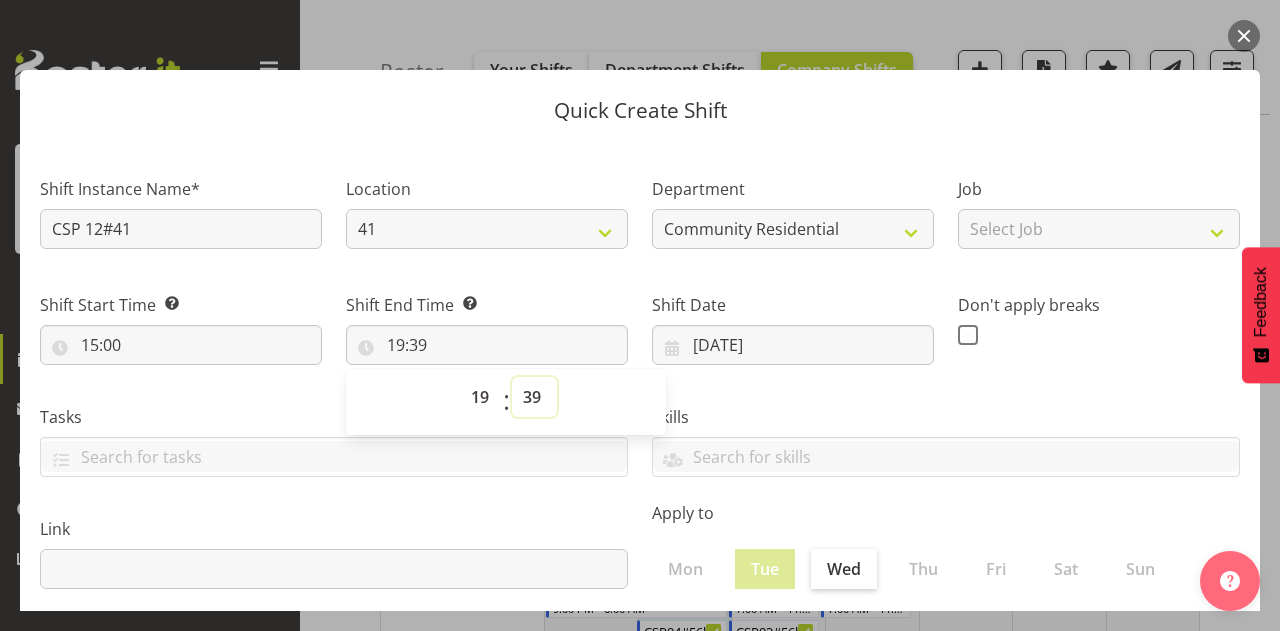 click on "00   01   02   03   04   05   06   07   08   09   10   11   12   13   14   15   16   17   18   19   20   21   22   23   24   25   26   27   28   29   30   31   32   33   34   35   36   37   38   39   40   41   42   43   44   45   46   47   48   49   50   51   52   53   54   55   56   57   58   59" at bounding box center (534, 397) 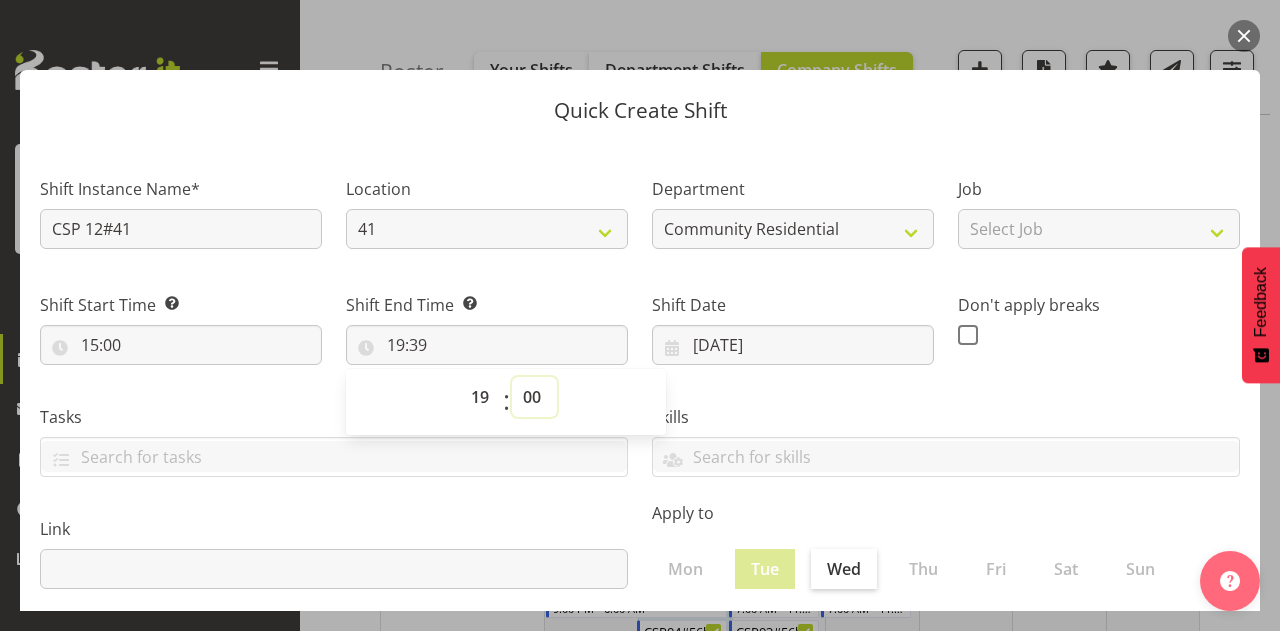 click on "00   01   02   03   04   05   06   07   08   09   10   11   12   13   14   15   16   17   18   19   20   21   22   23   24   25   26   27   28   29   30   31   32   33   34   35   36   37   38   39   40   41   42   43   44   45   46   47   48   49   50   51   52   53   54   55   56   57   58   59" at bounding box center [534, 397] 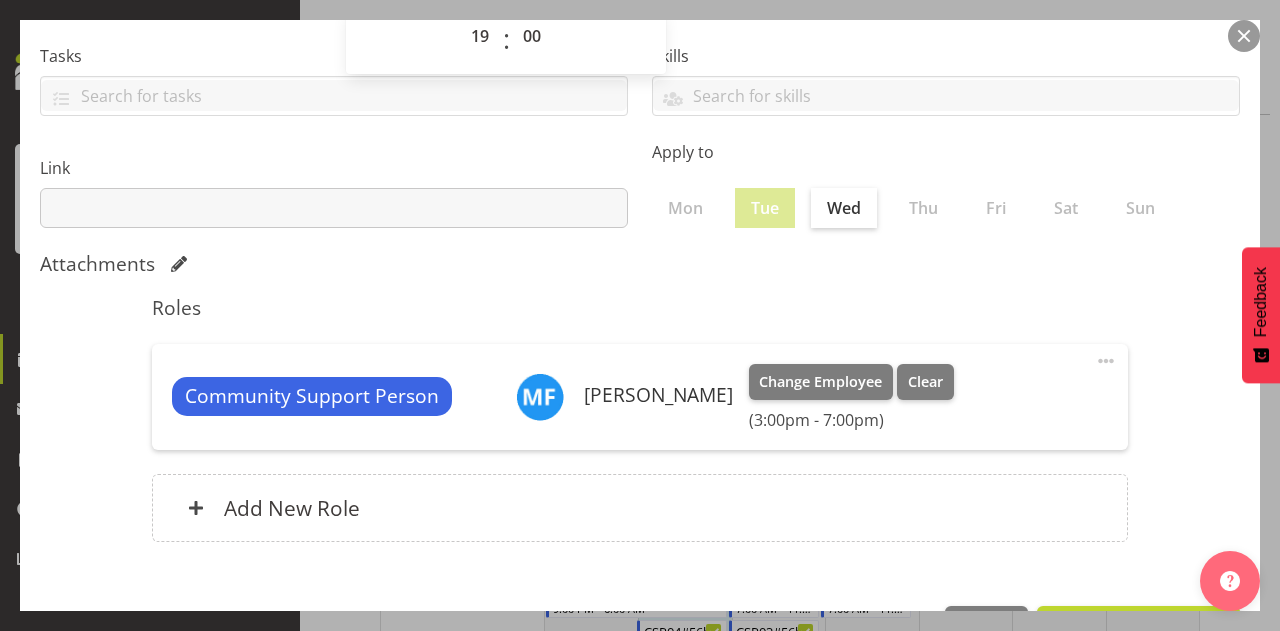 scroll, scrollTop: 428, scrollLeft: 0, axis: vertical 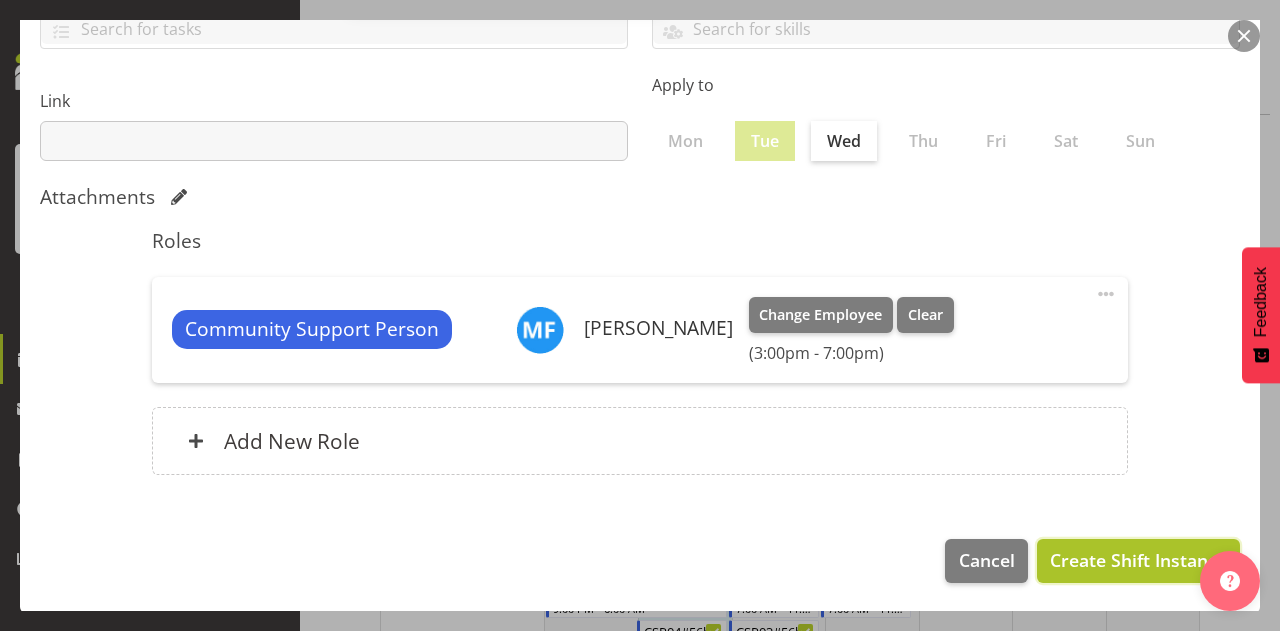 click on "Create Shift Instance" at bounding box center (1138, 560) 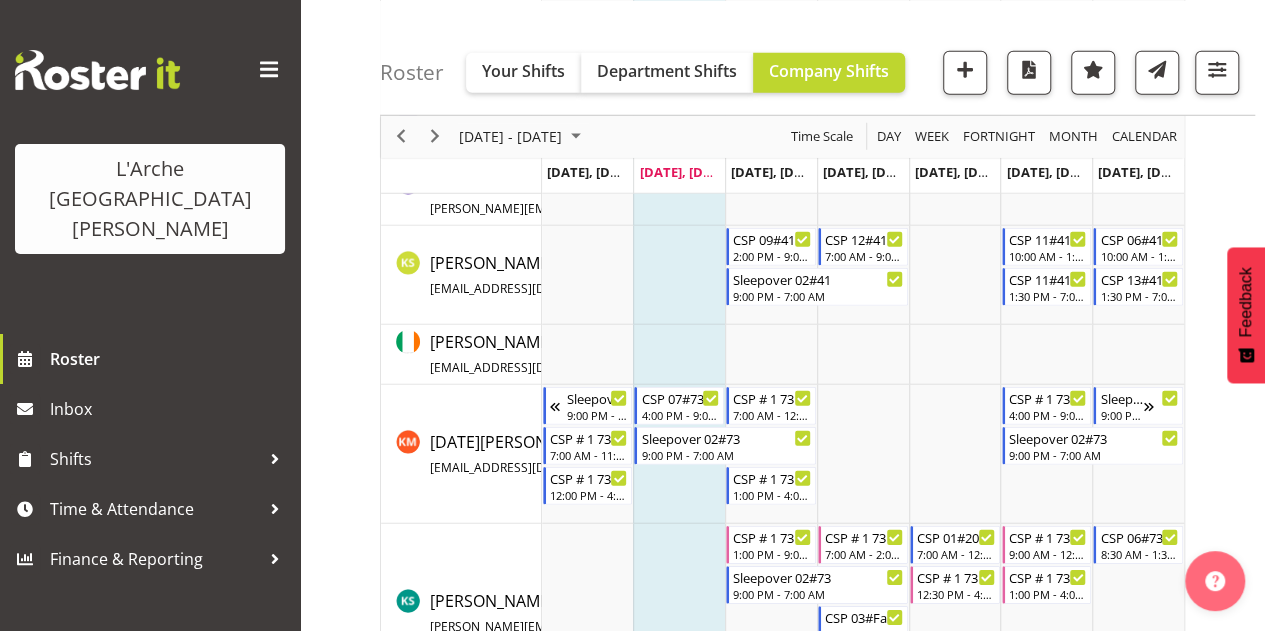 scroll, scrollTop: 5520, scrollLeft: 0, axis: vertical 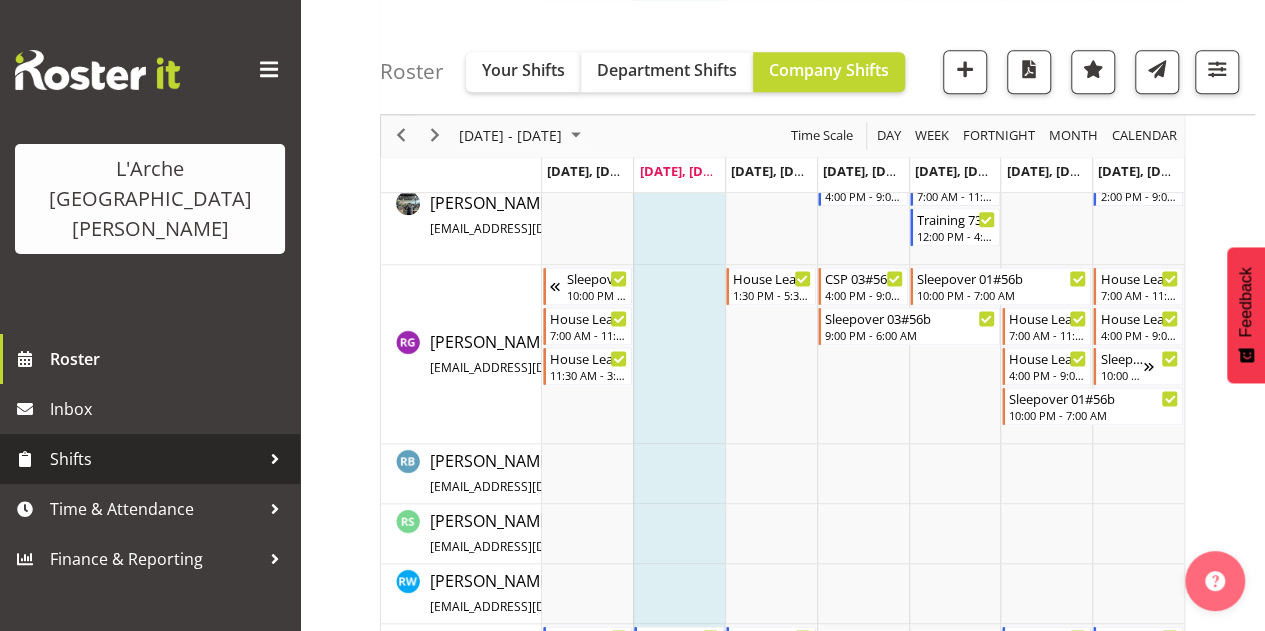 click on "Shifts" at bounding box center [155, 459] 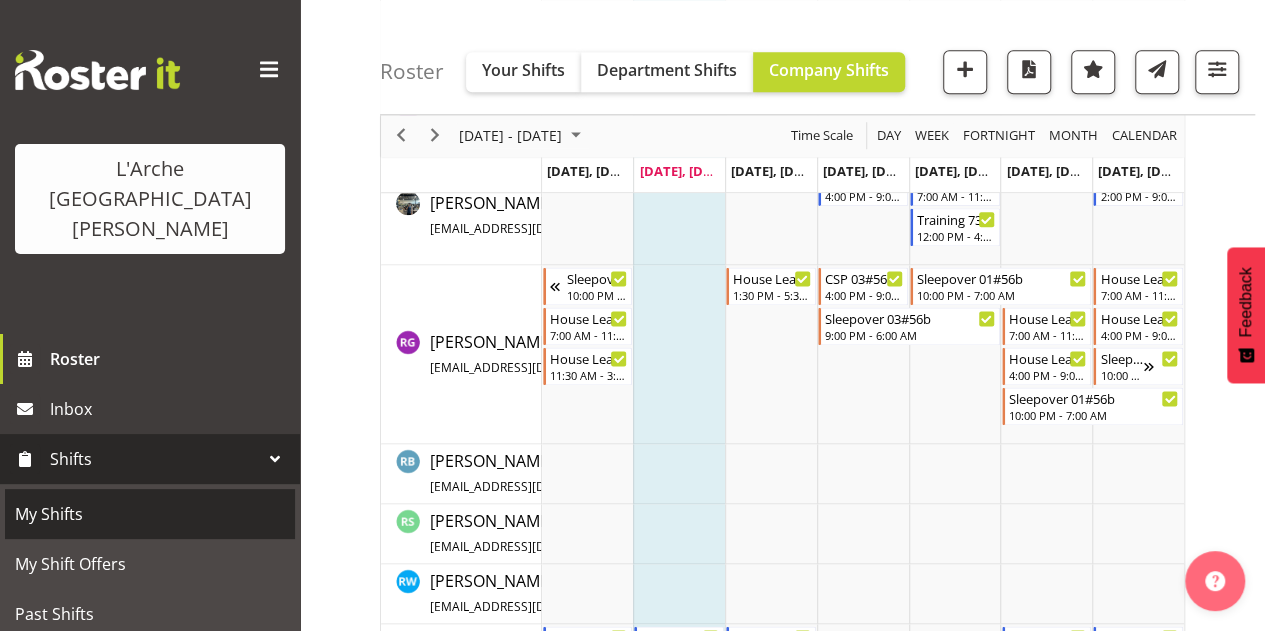 click on "My Shifts" at bounding box center (150, 514) 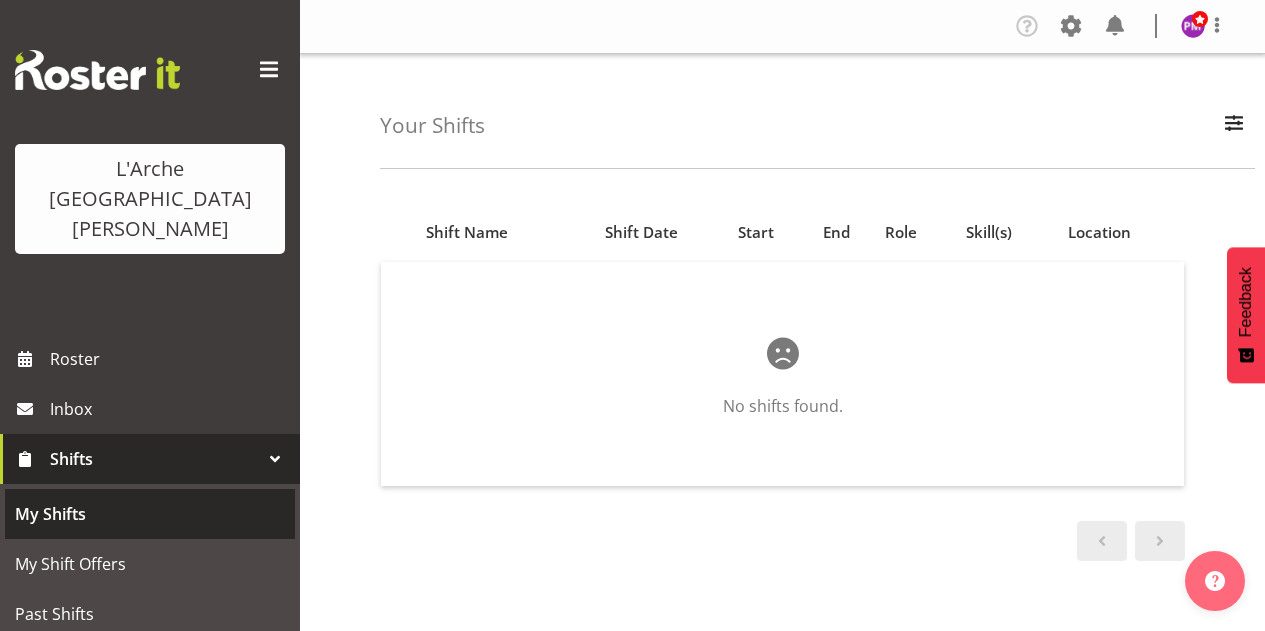 scroll, scrollTop: 0, scrollLeft: 0, axis: both 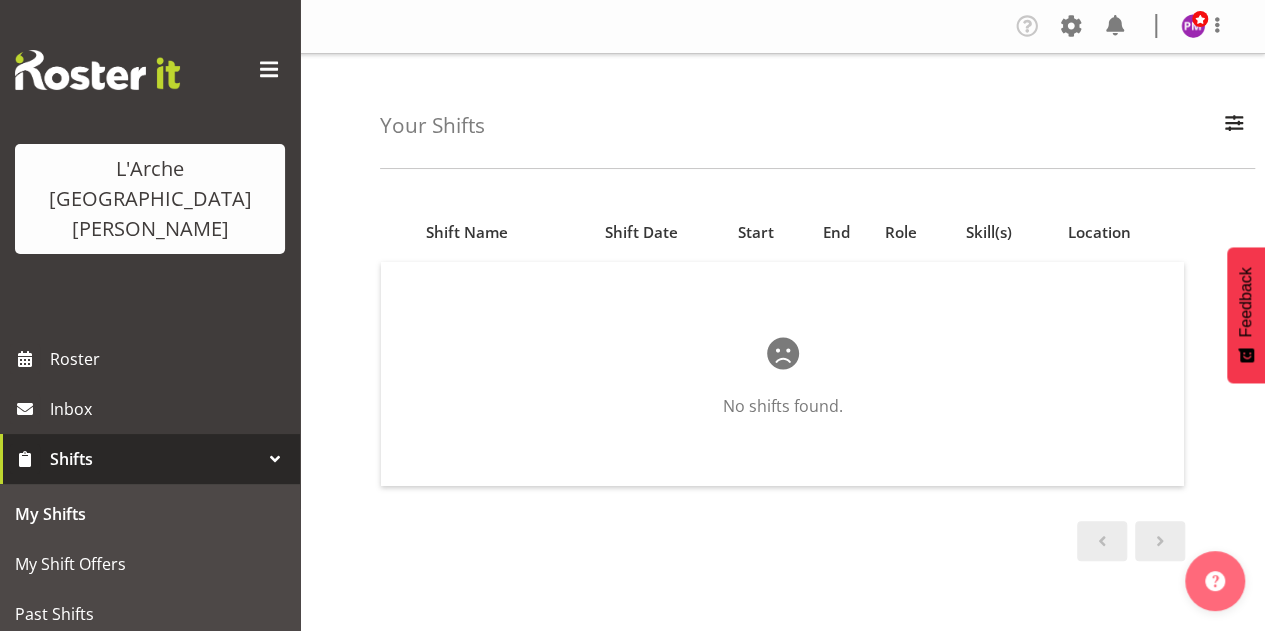 click on "Shifts" at bounding box center [155, 459] 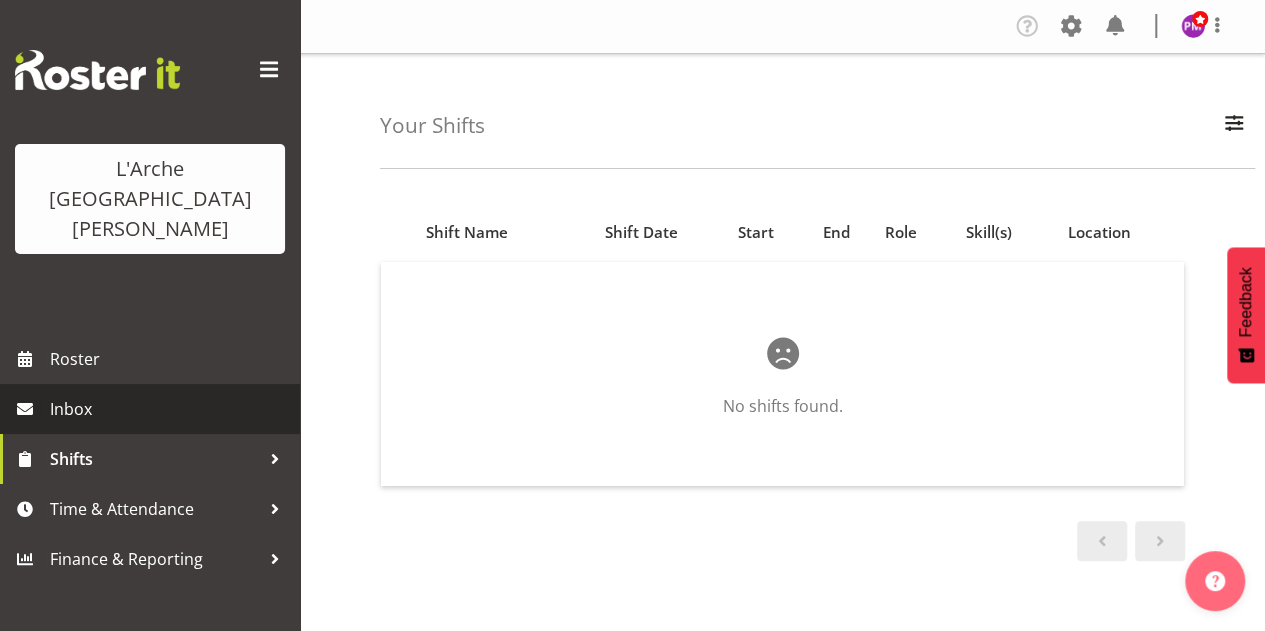 click on "Inbox" at bounding box center [170, 409] 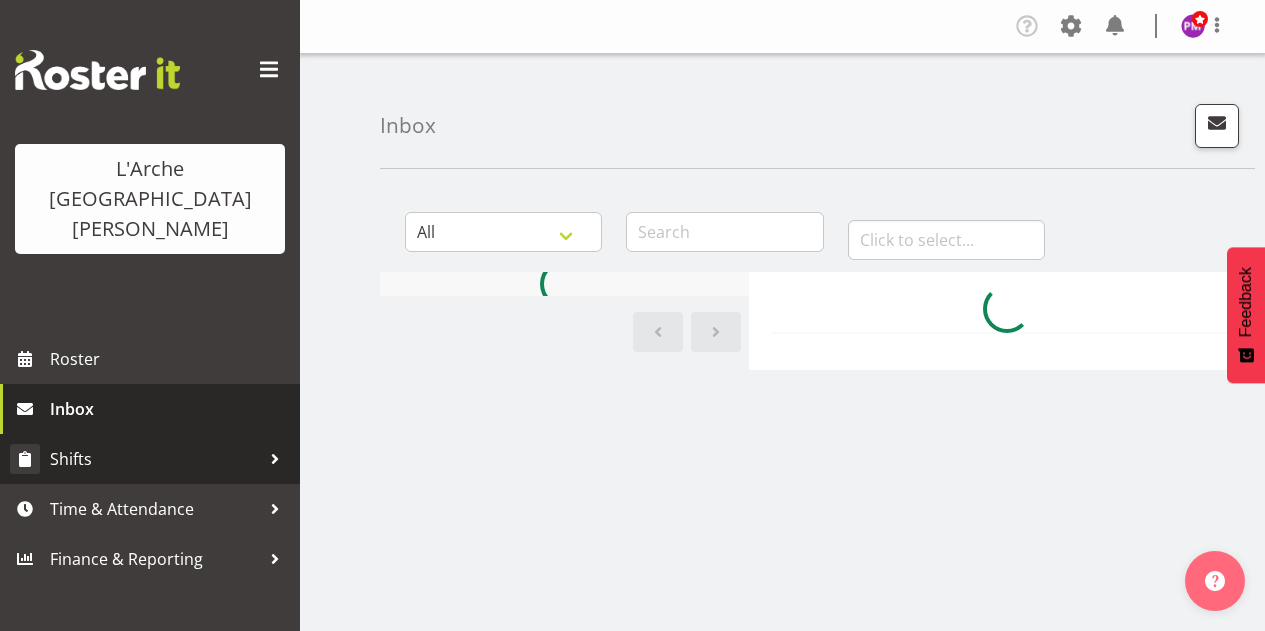 scroll, scrollTop: 0, scrollLeft: 0, axis: both 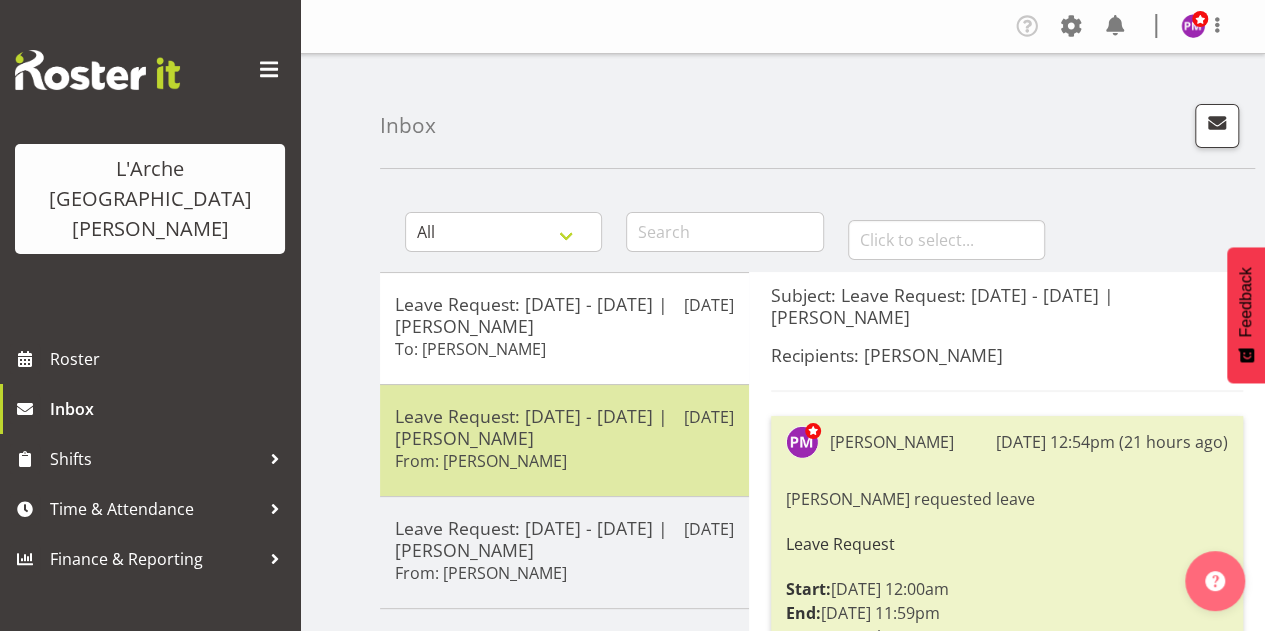 click on "From: Aizza Garduque" at bounding box center (481, 461) 